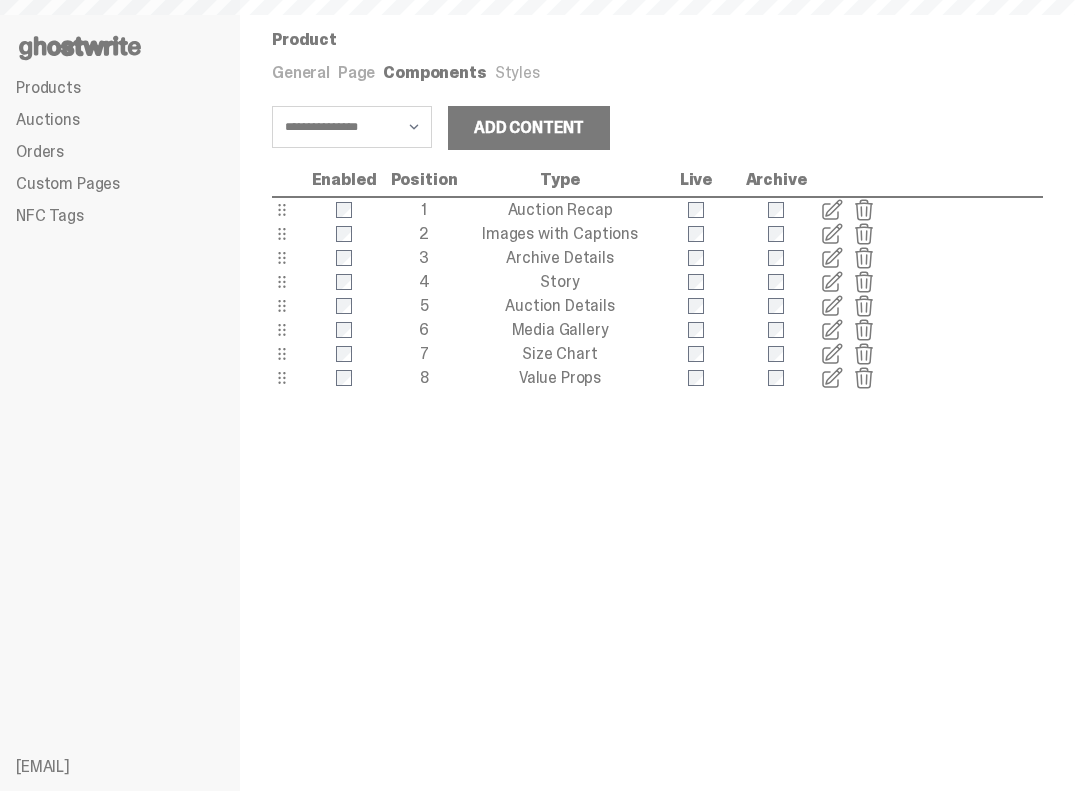 scroll, scrollTop: 0, scrollLeft: 0, axis: both 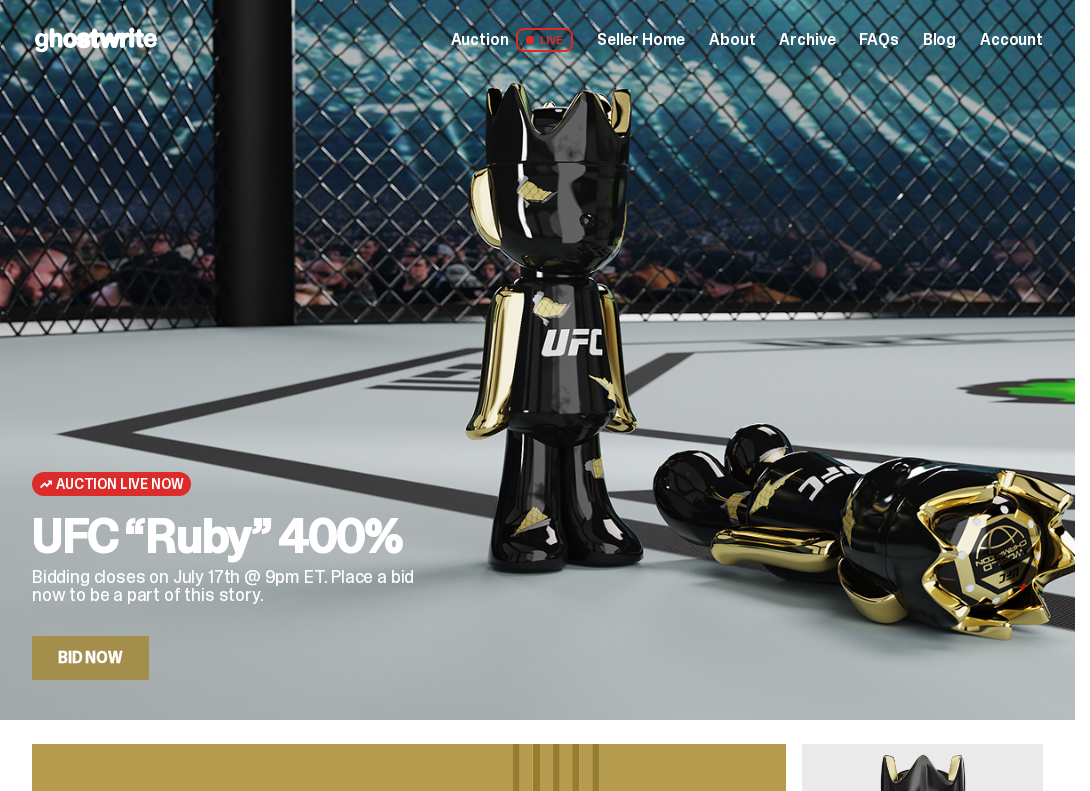 click on "Seller Home" at bounding box center [641, 40] 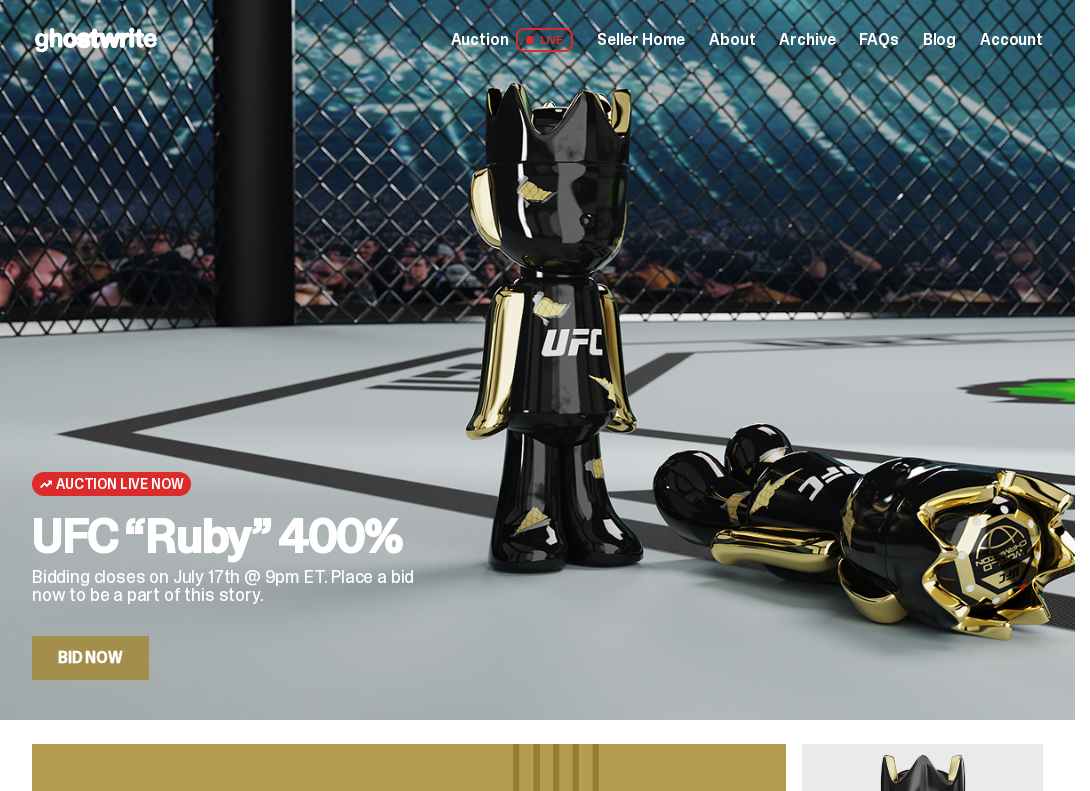 click on "Archive" at bounding box center [807, 40] 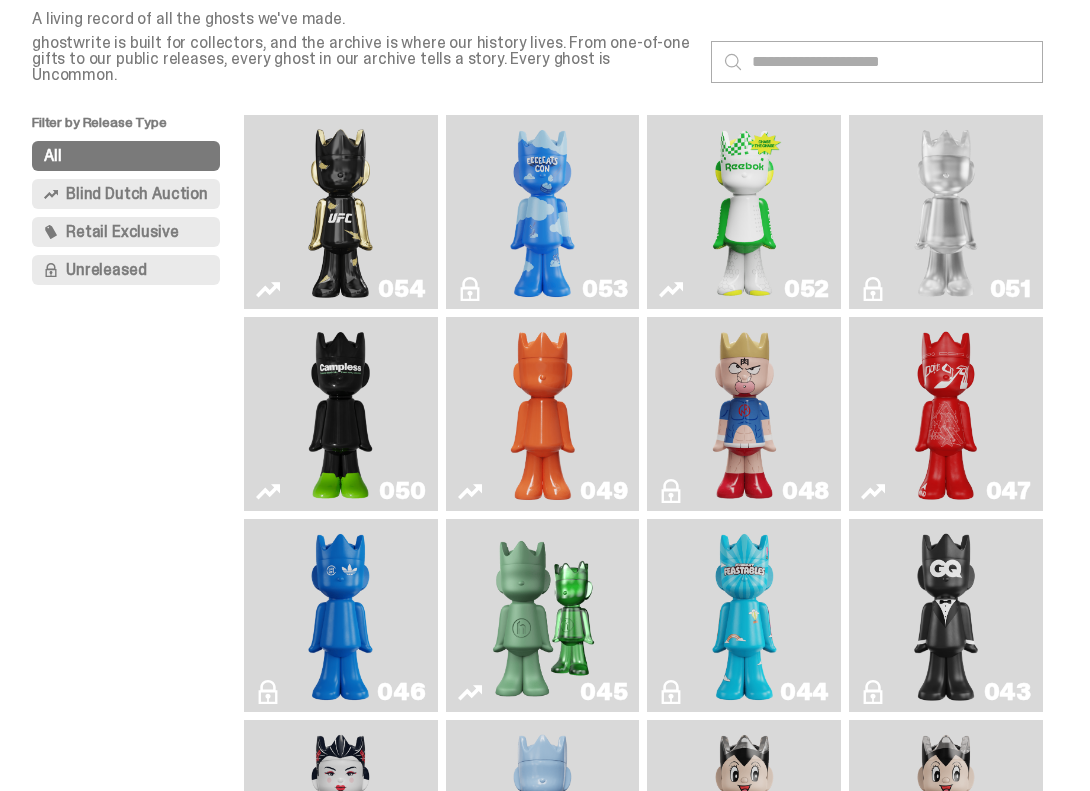 scroll, scrollTop: 122, scrollLeft: 0, axis: vertical 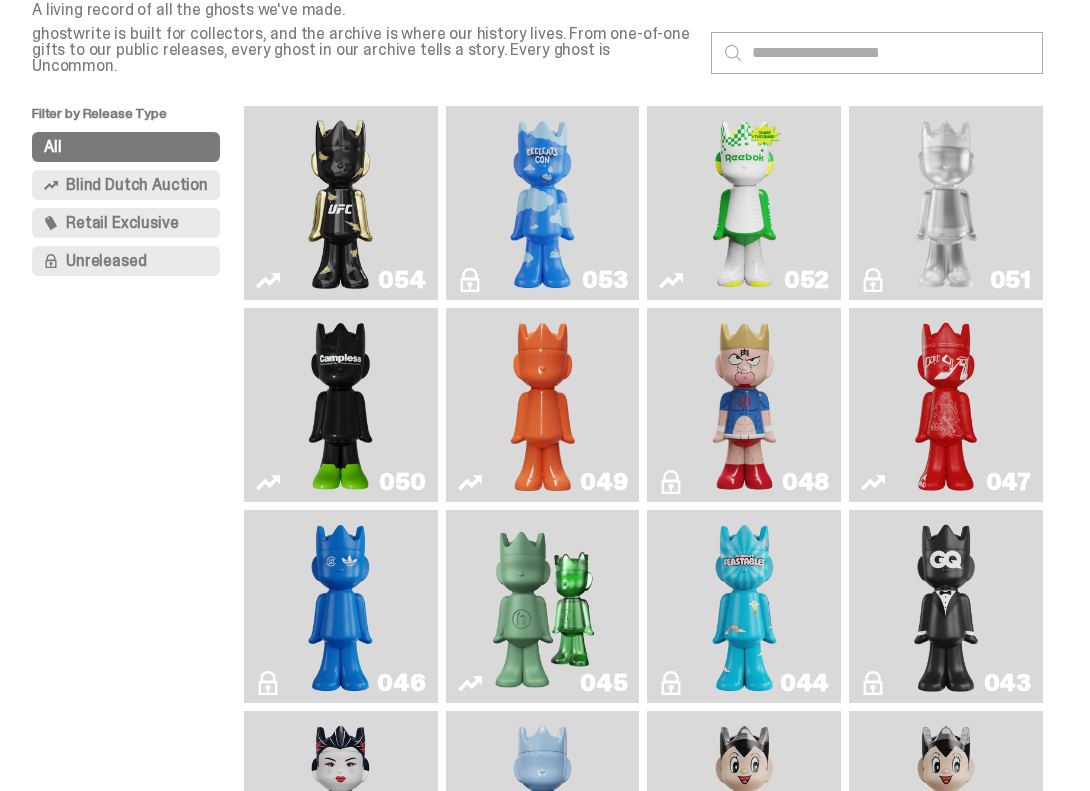 click at bounding box center [340, 203] 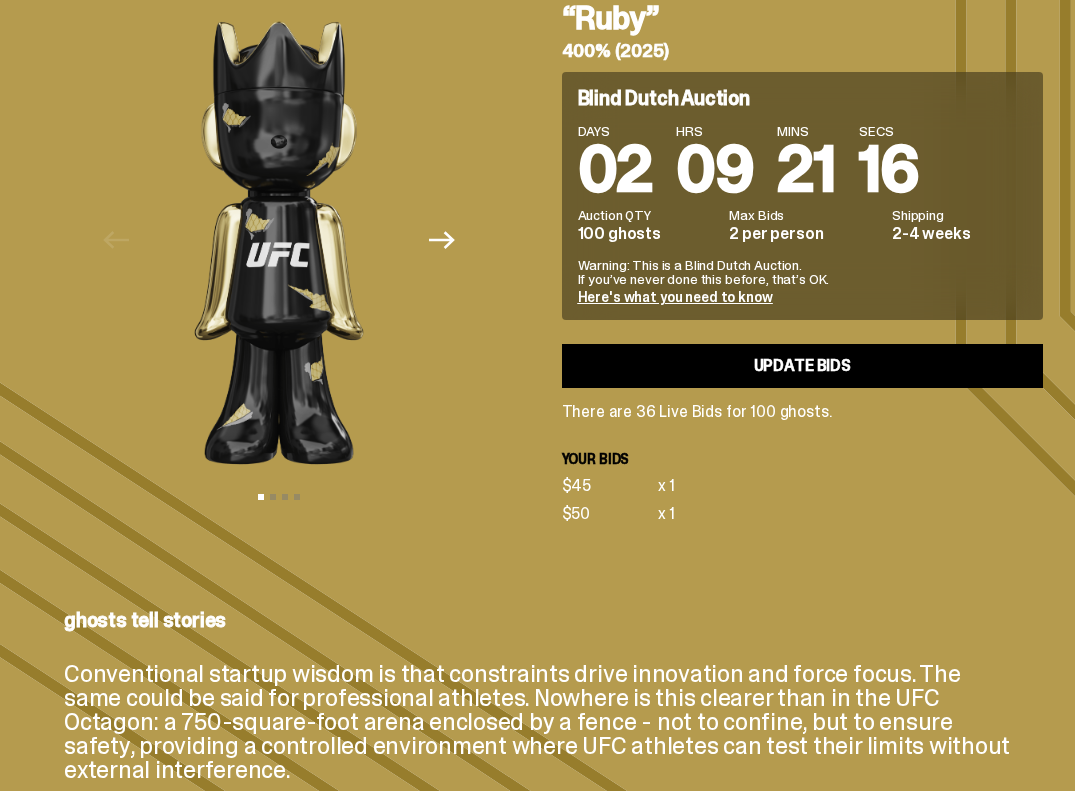 scroll, scrollTop: 0, scrollLeft: 0, axis: both 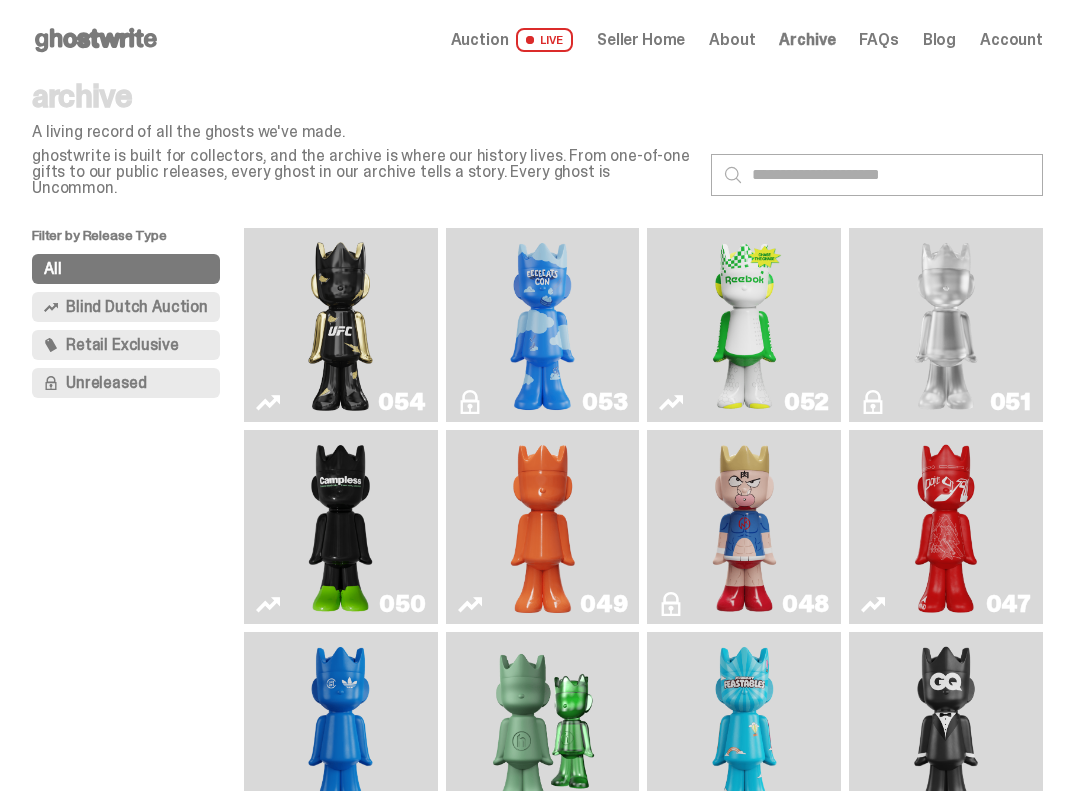 click 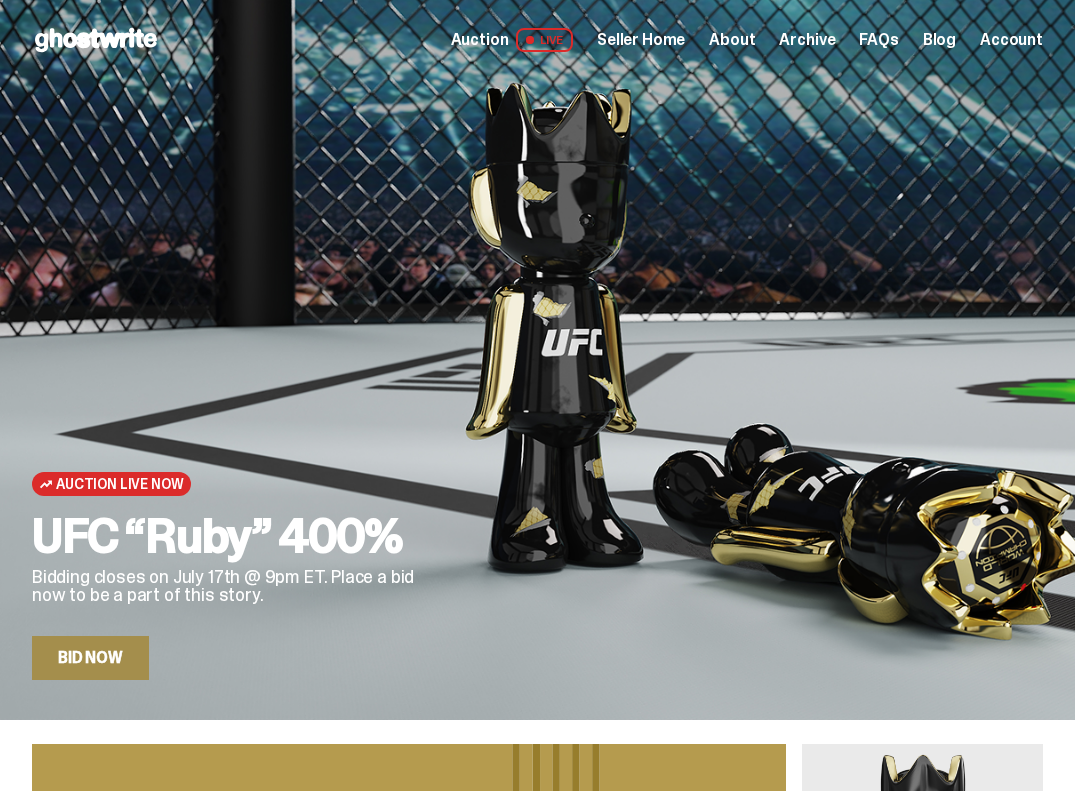 click on "Seller Home" at bounding box center (641, 40) 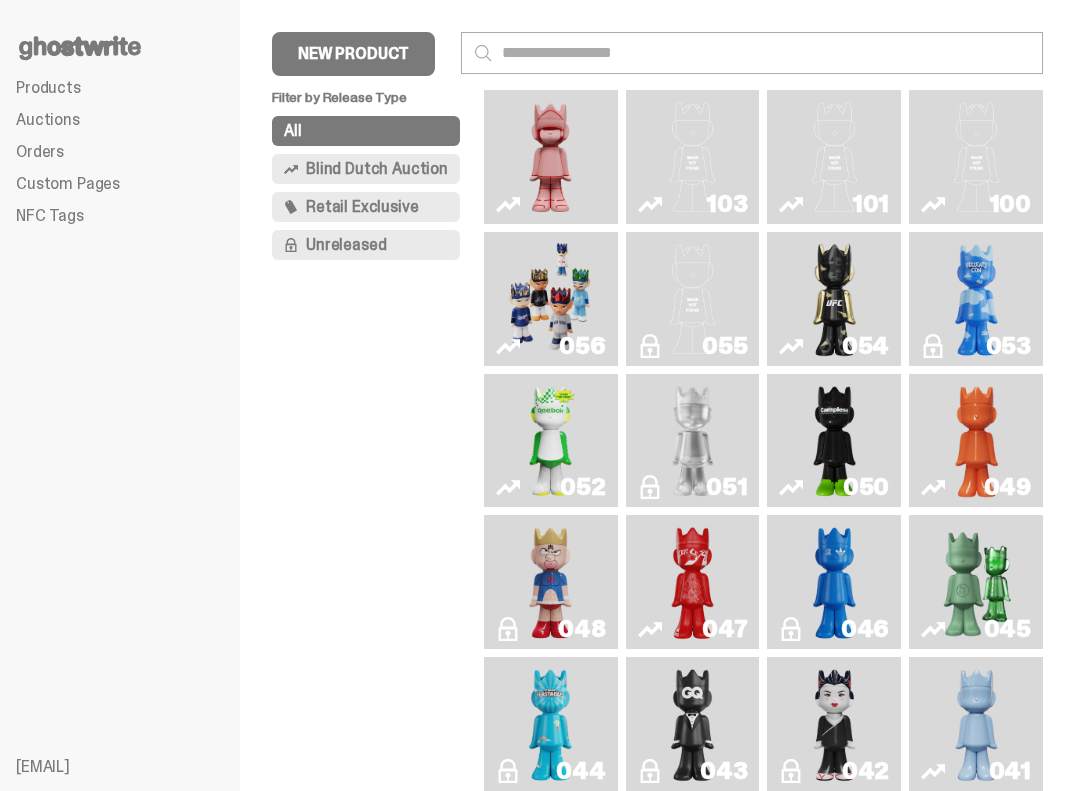 click at bounding box center (834, 299) 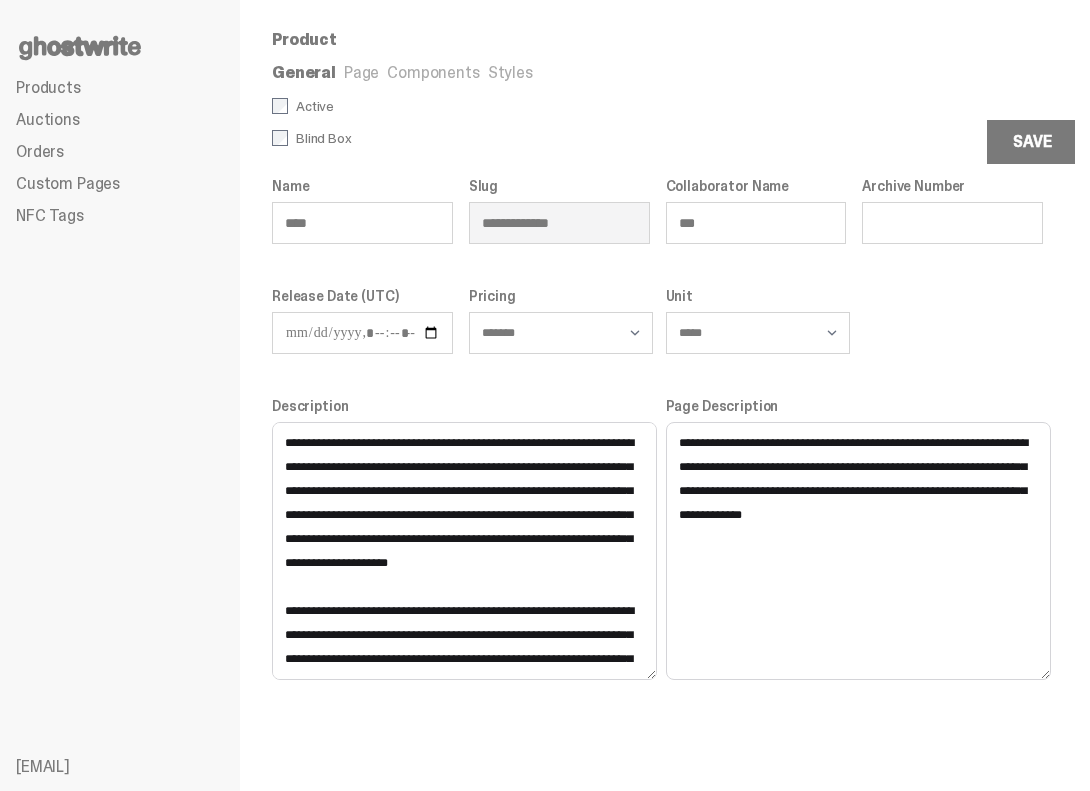 click on "Components" at bounding box center (433, 72) 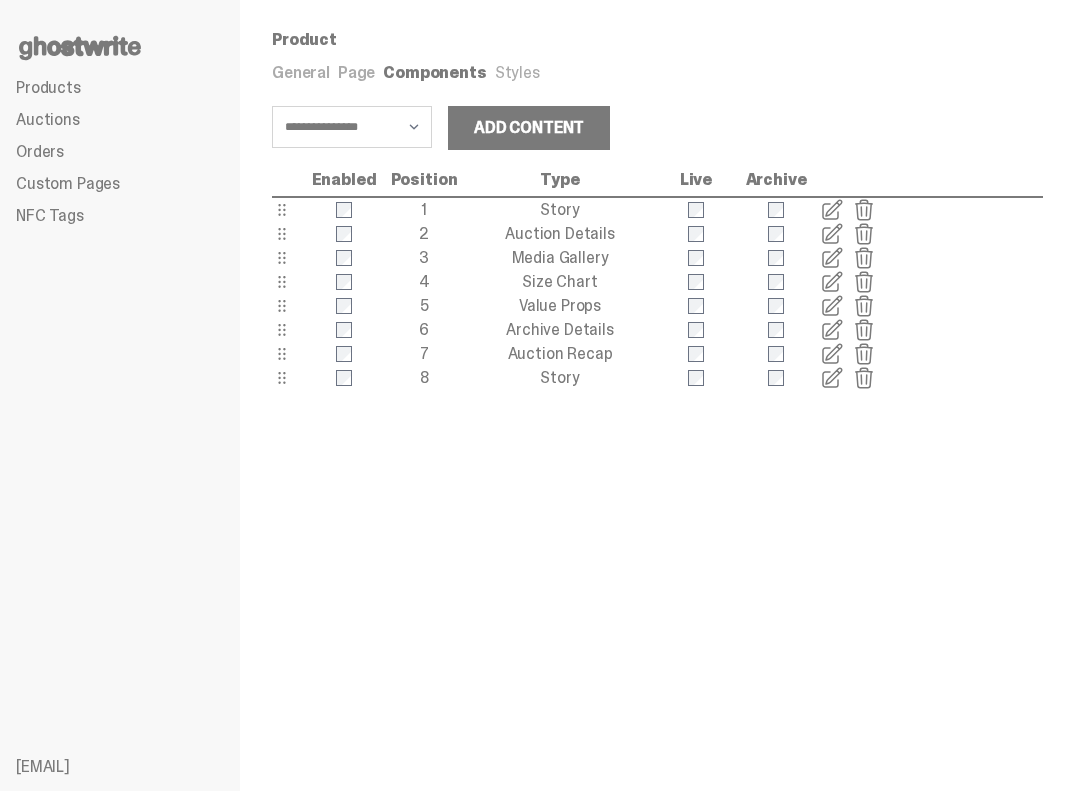 click at bounding box center (832, 258) 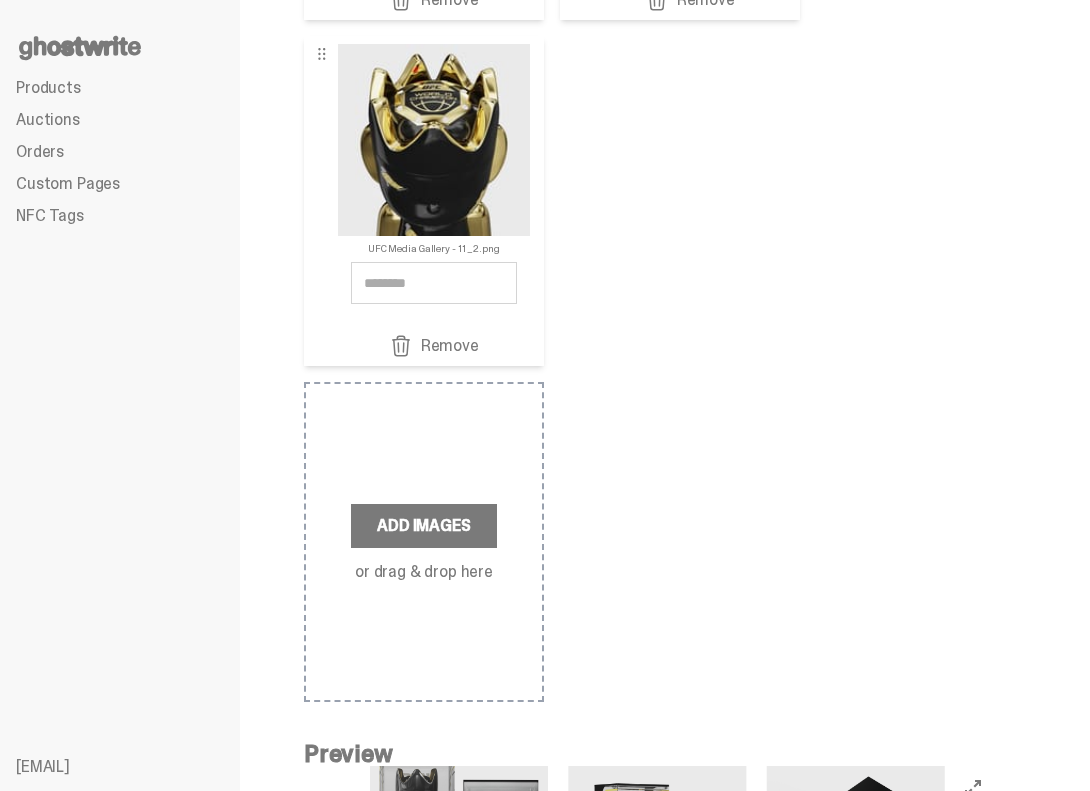scroll, scrollTop: 2022, scrollLeft: 0, axis: vertical 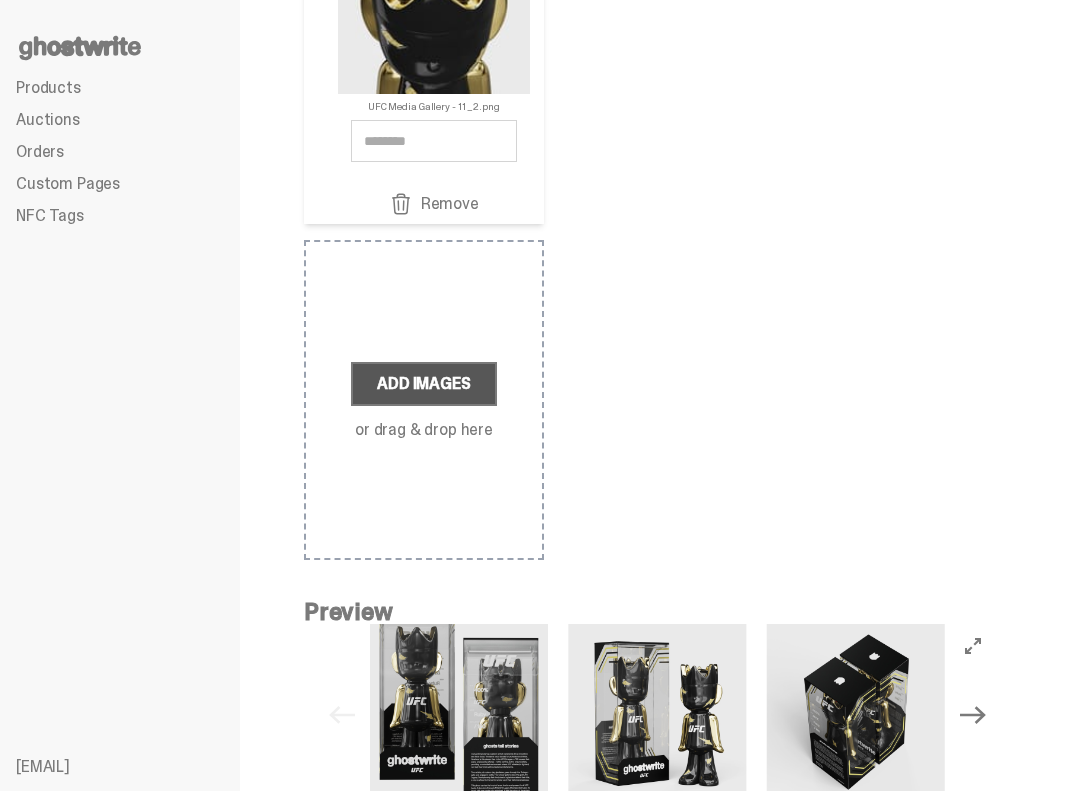 click on "Add Images" at bounding box center [423, 384] 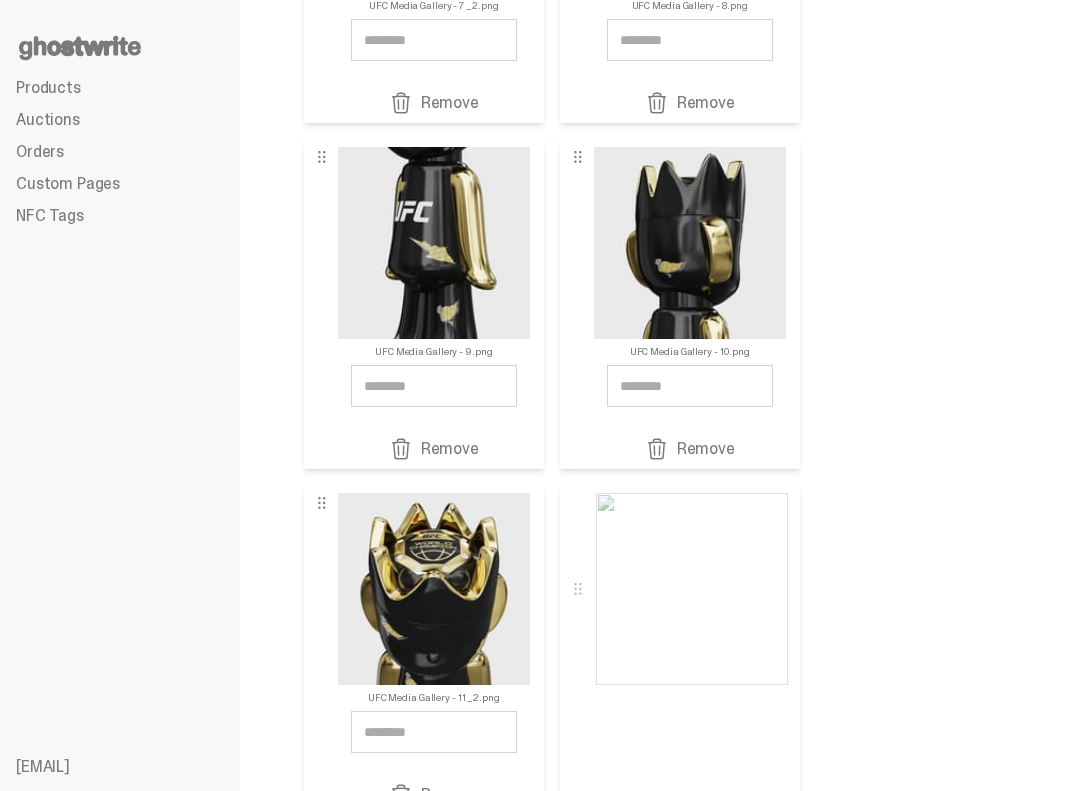 scroll, scrollTop: 1408, scrollLeft: 0, axis: vertical 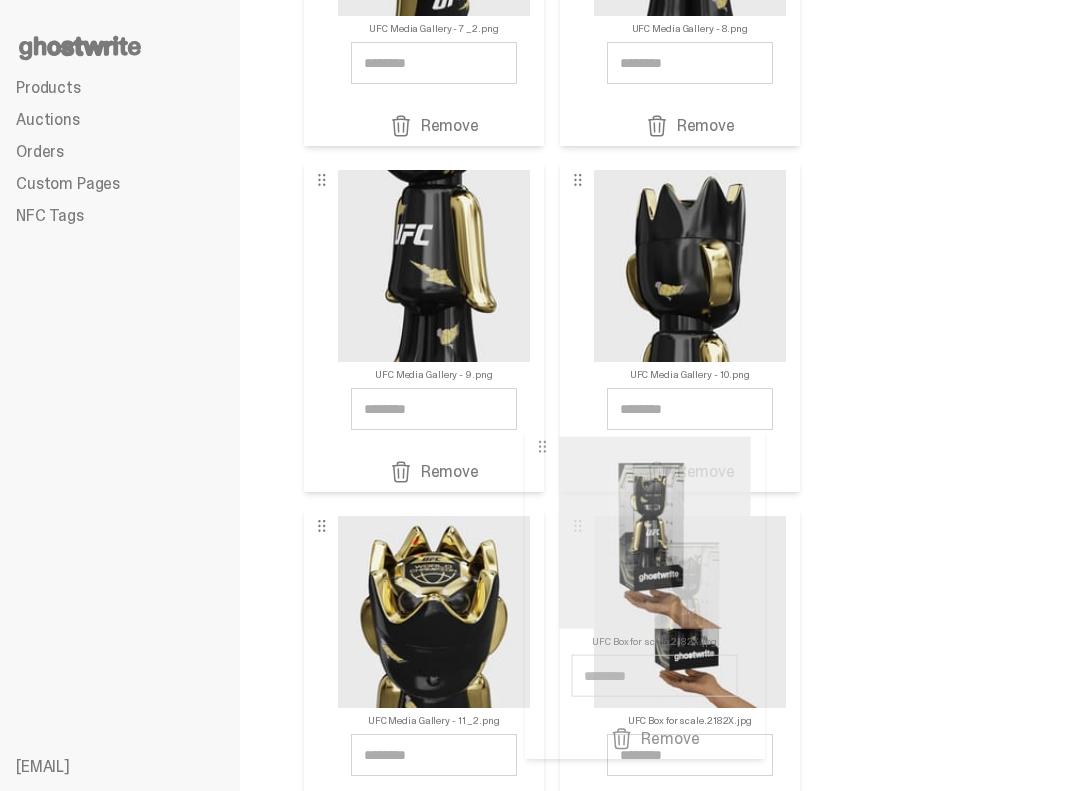 type 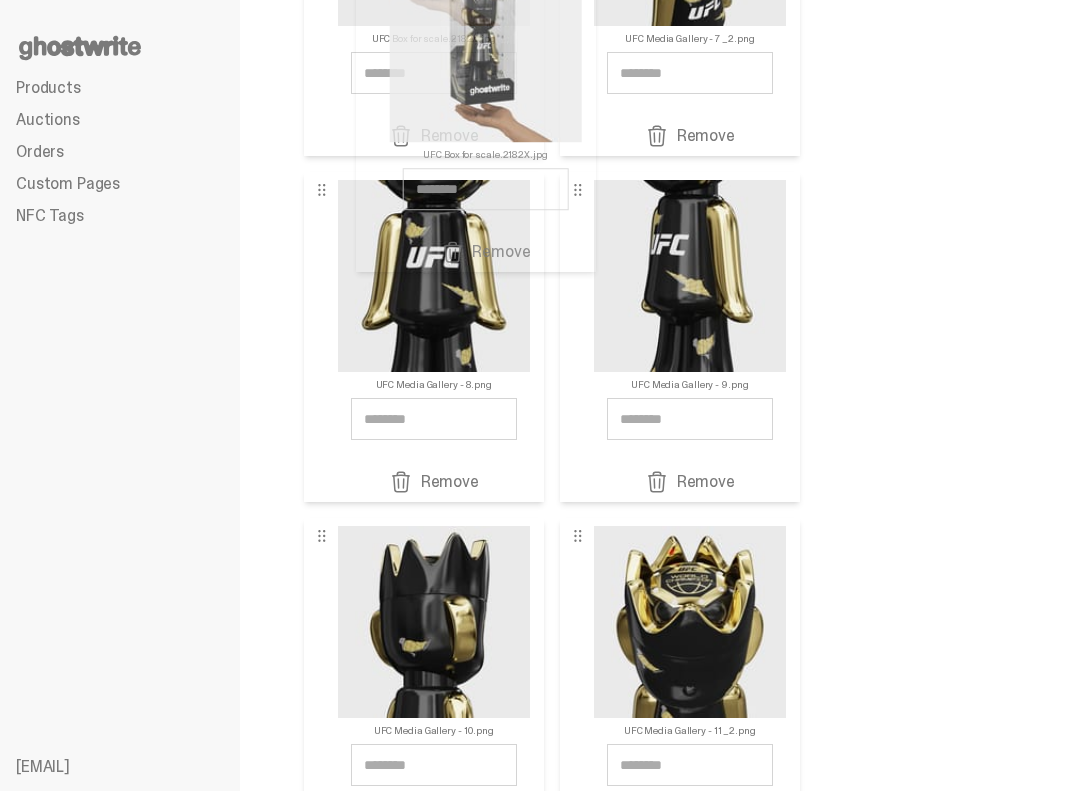 drag, startPoint x: 575, startPoint y: 527, endPoint x: 317, endPoint y: 100, distance: 498.89178 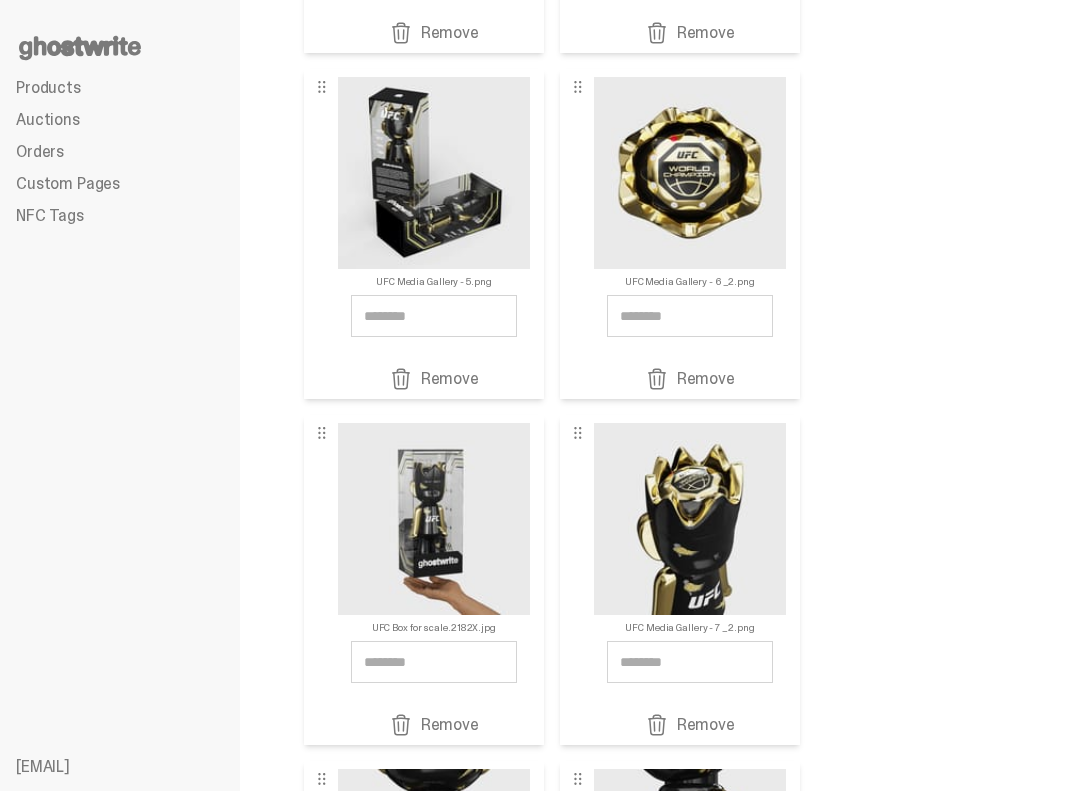 scroll, scrollTop: 568, scrollLeft: 0, axis: vertical 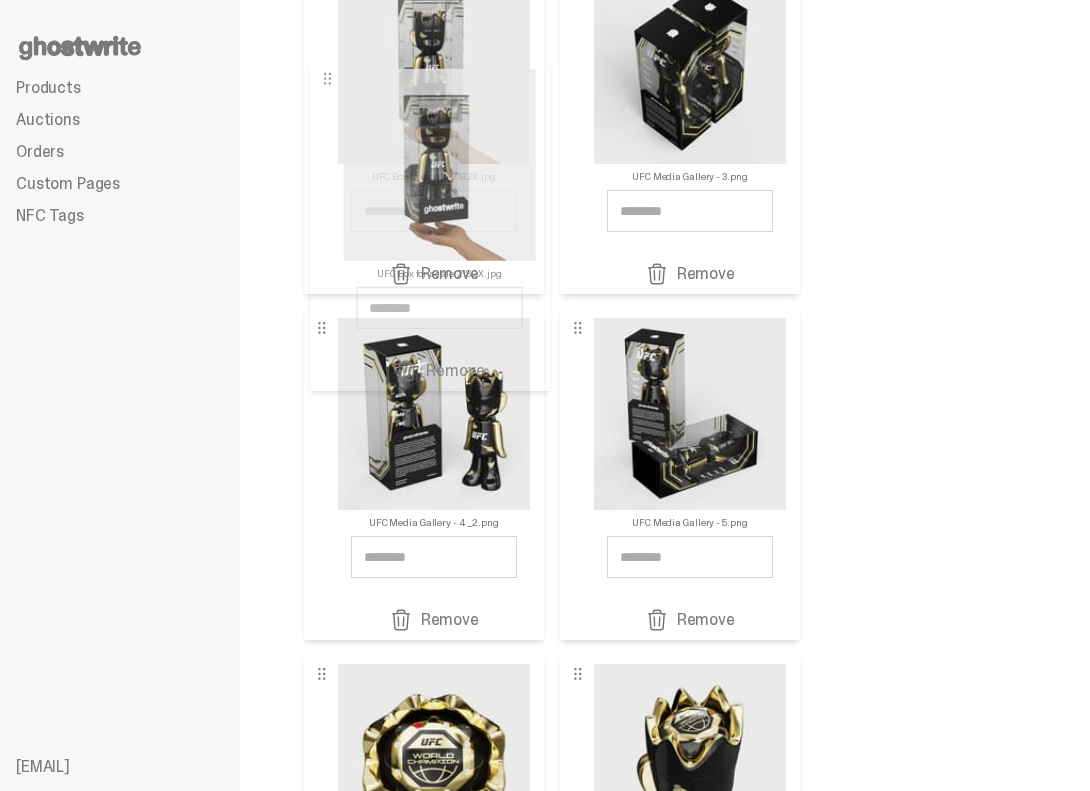 drag, startPoint x: 326, startPoint y: 678, endPoint x: 332, endPoint y: 82, distance: 596.0302 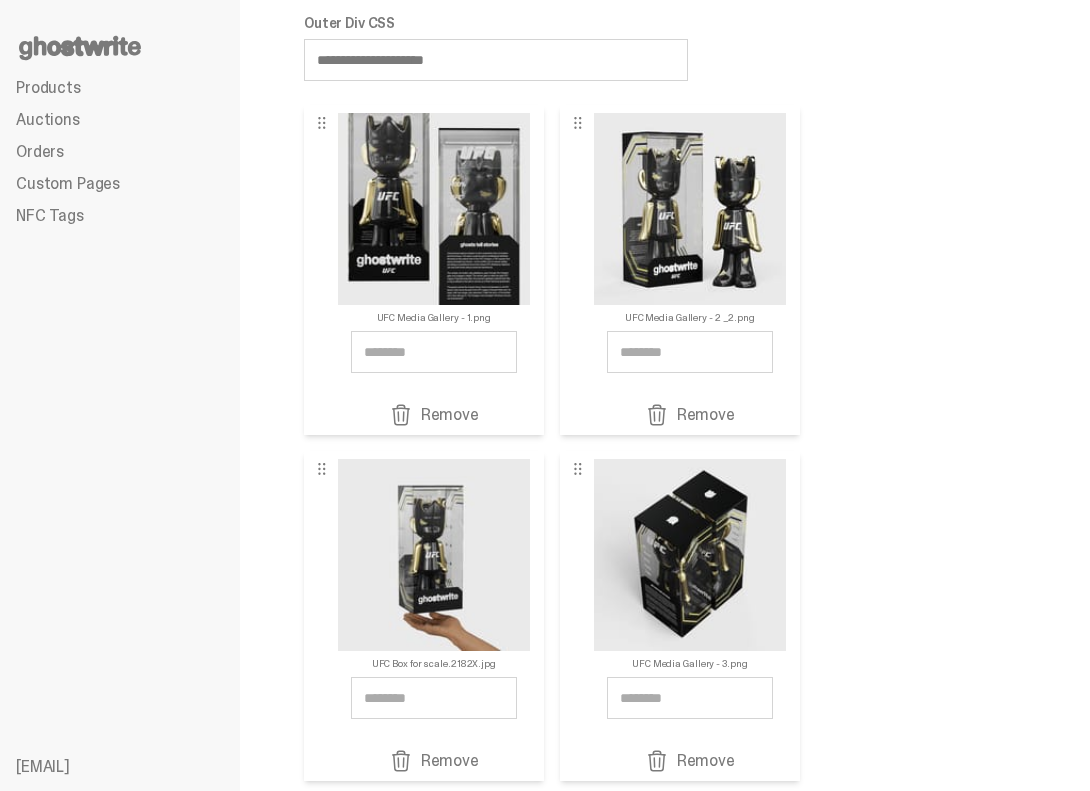 scroll, scrollTop: 47, scrollLeft: 0, axis: vertical 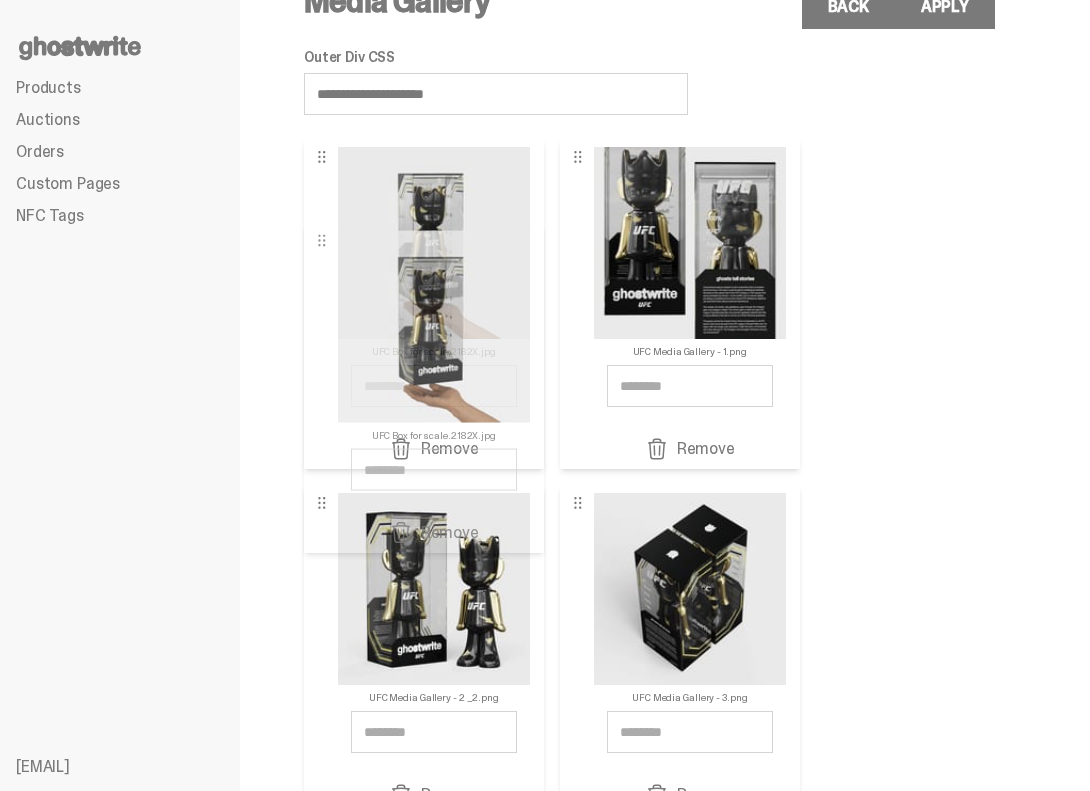 drag, startPoint x: 321, startPoint y: 505, endPoint x: 323, endPoint y: 210, distance: 295.00677 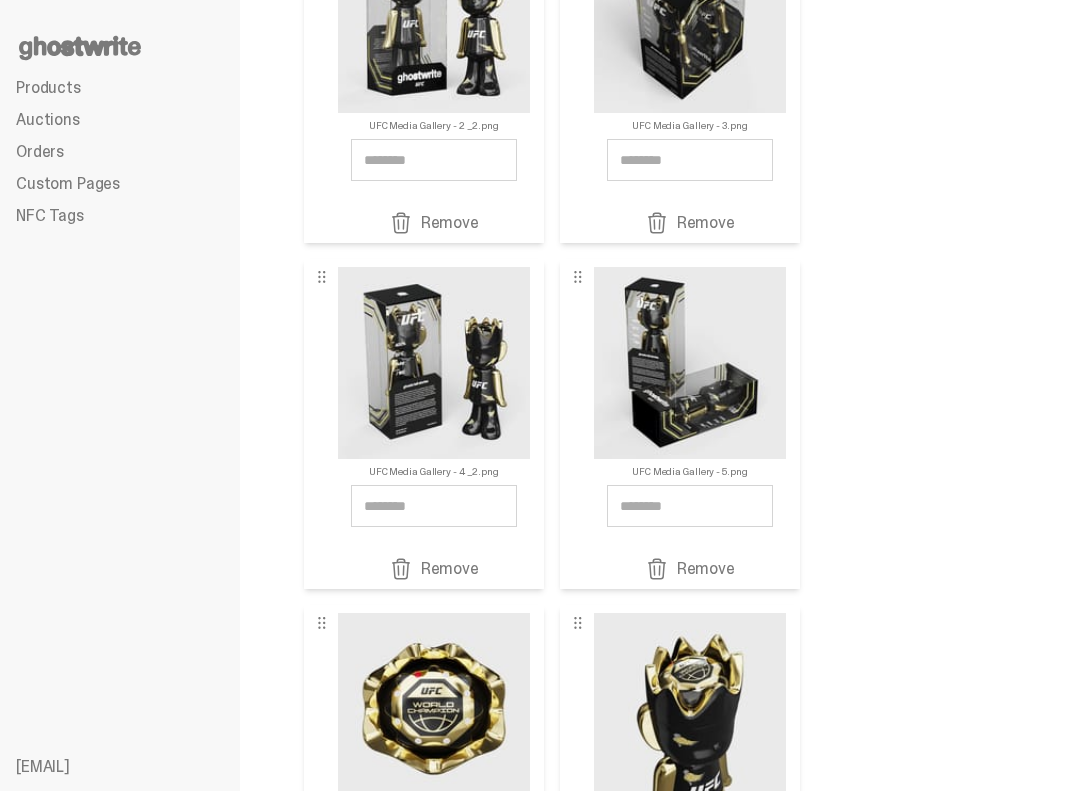 scroll, scrollTop: 617, scrollLeft: 0, axis: vertical 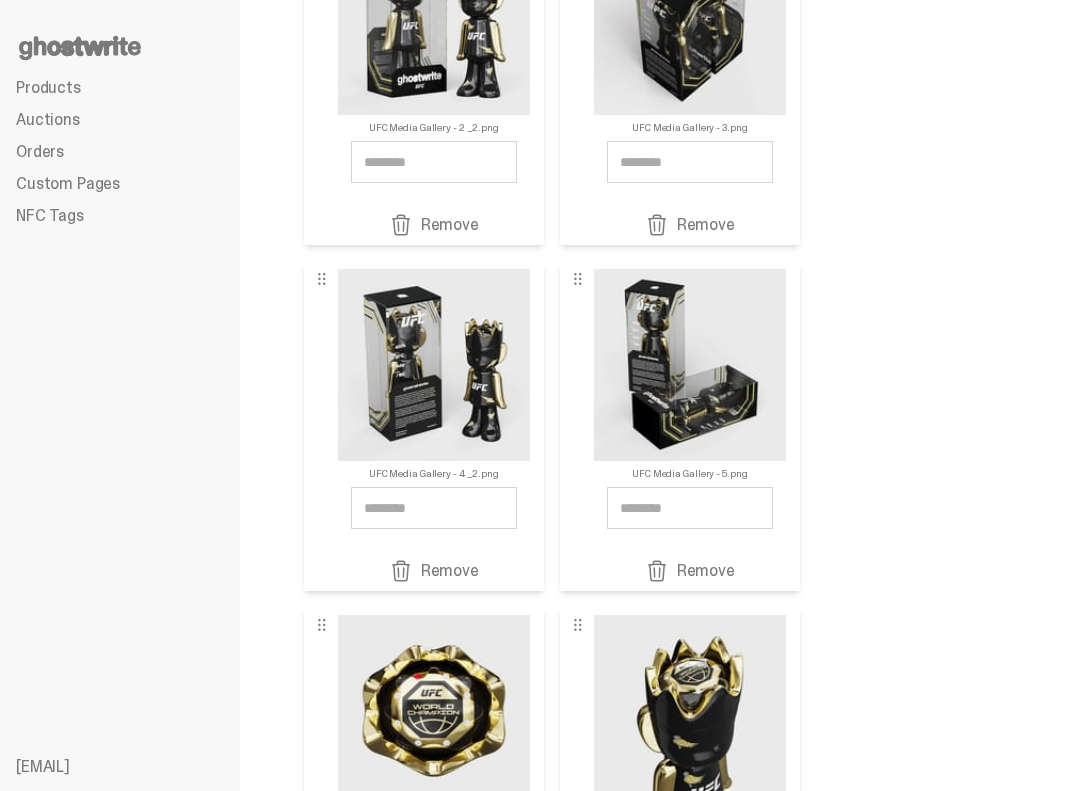 click on "Remove" at bounding box center [690, 571] 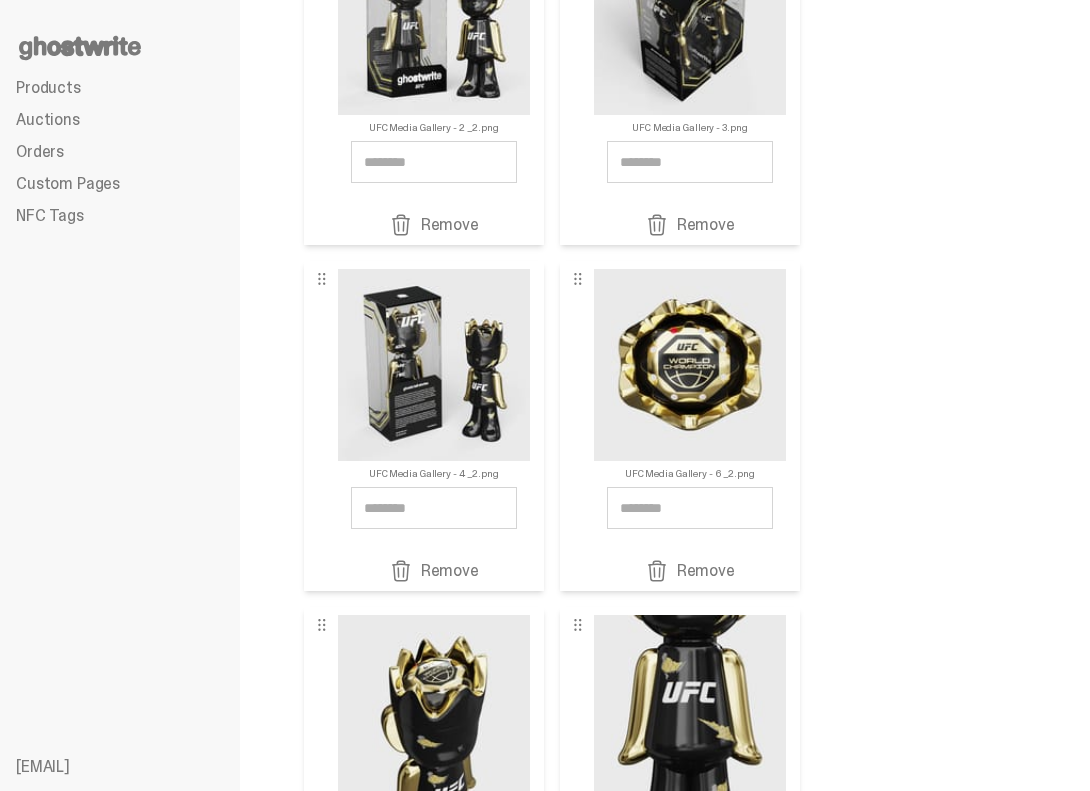 click on "Remove" at bounding box center (434, 571) 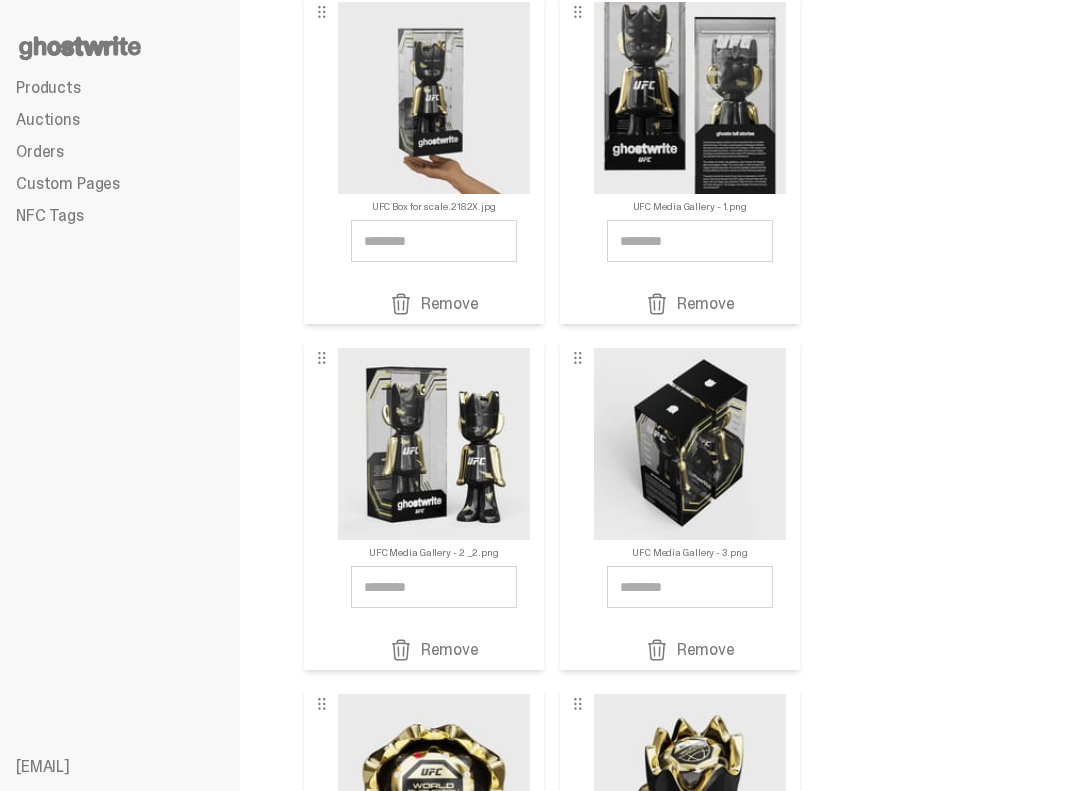scroll, scrollTop: 196, scrollLeft: 0, axis: vertical 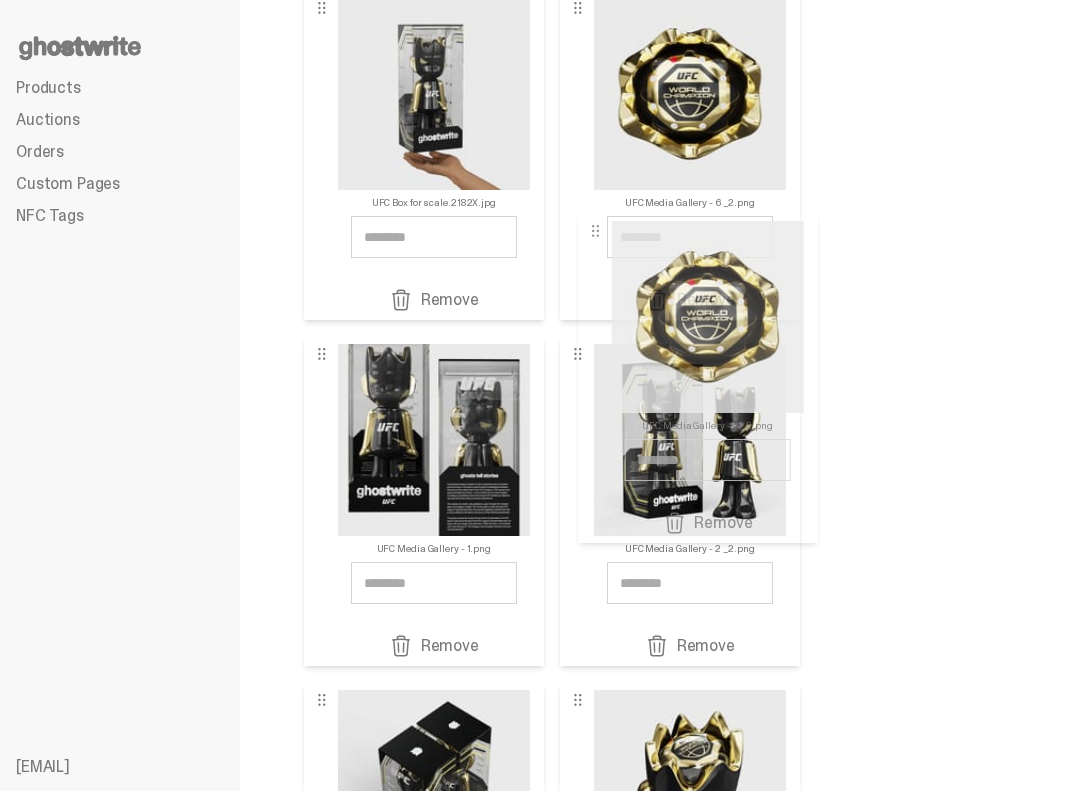 drag, startPoint x: 324, startPoint y: 699, endPoint x: 623, endPoint y: 176, distance: 602.4367 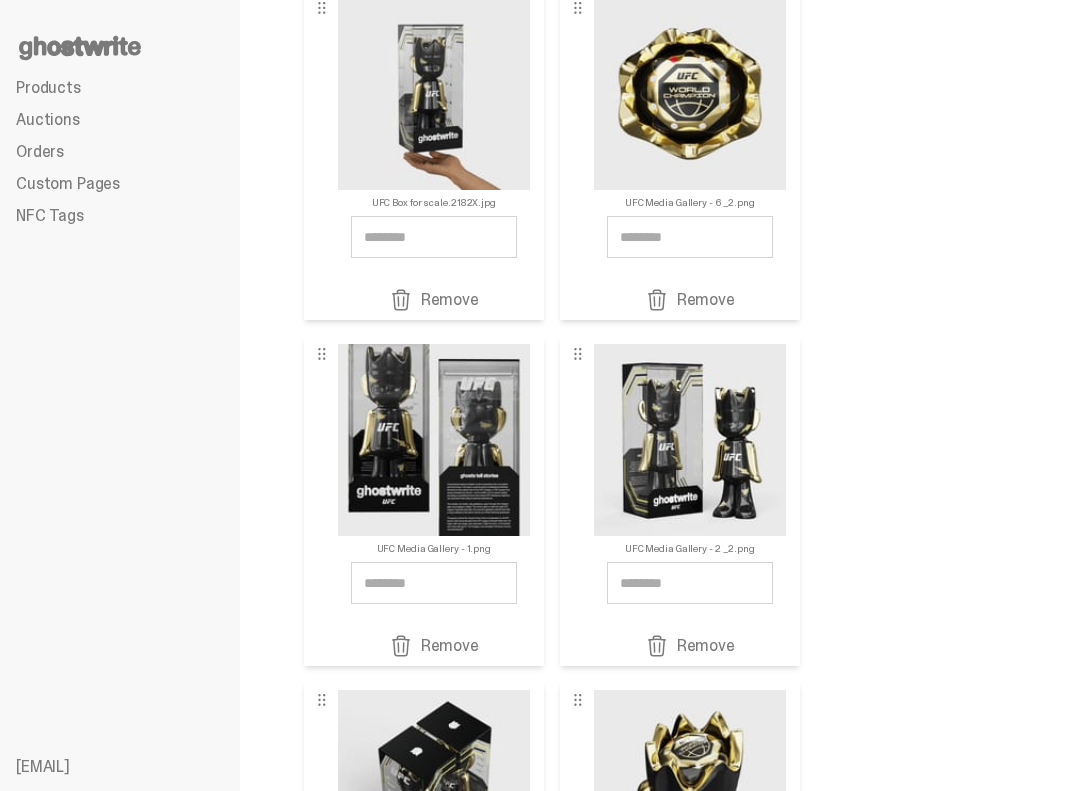 scroll, scrollTop: 282, scrollLeft: 0, axis: vertical 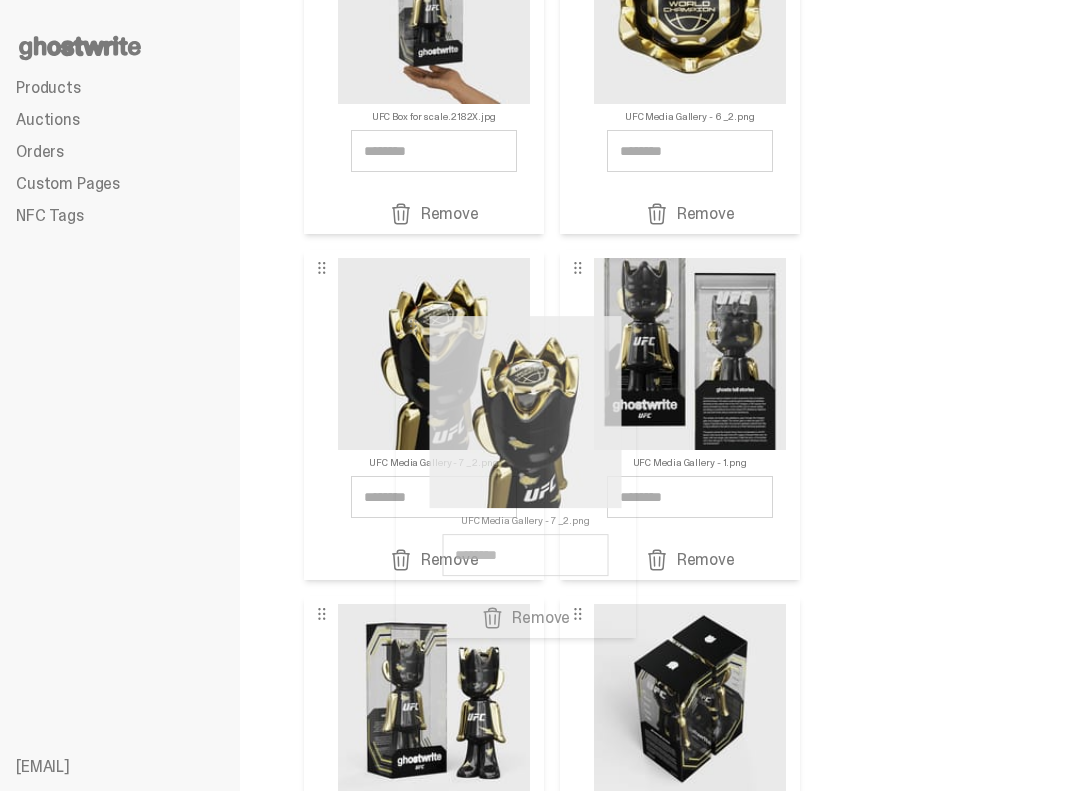 drag, startPoint x: 584, startPoint y: 621, endPoint x: 371, endPoint y: 287, distance: 396.1376 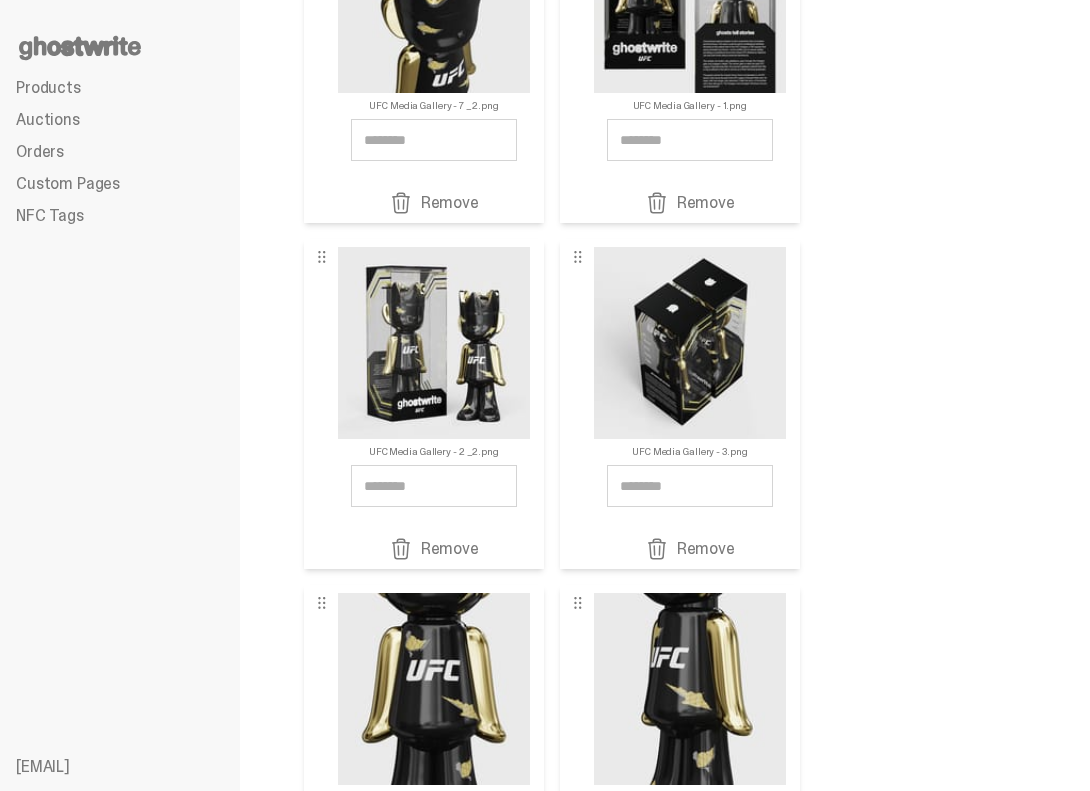 scroll, scrollTop: 641, scrollLeft: 0, axis: vertical 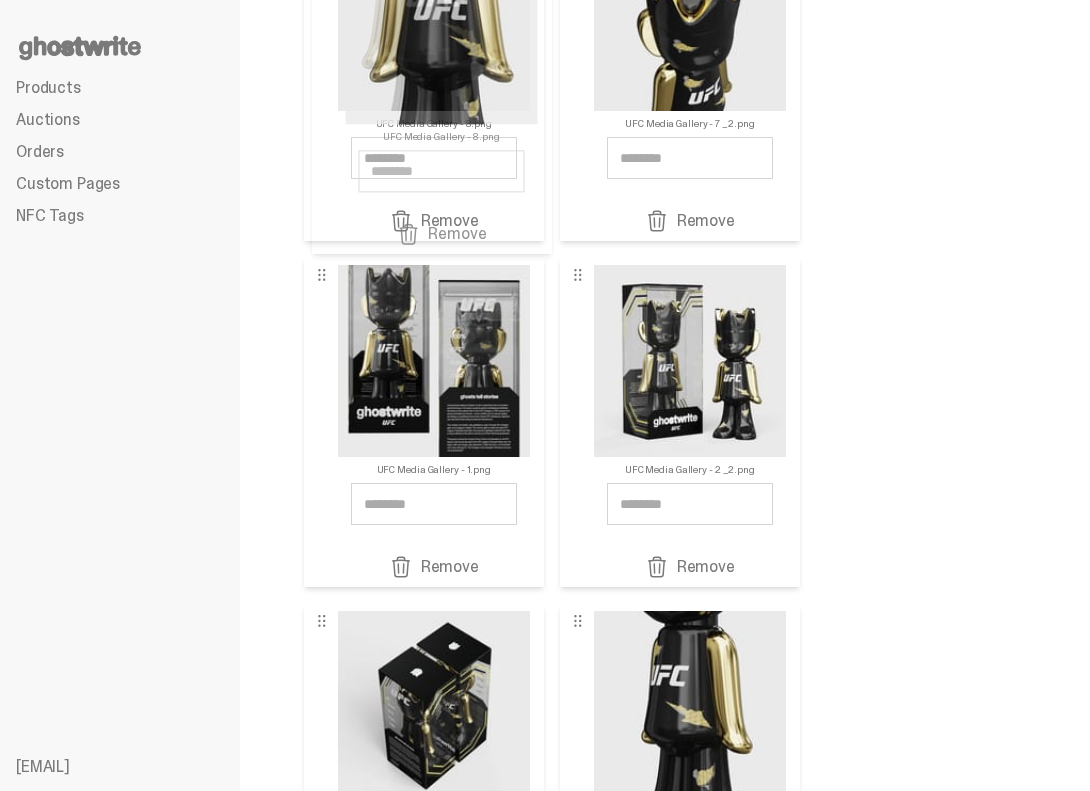 drag, startPoint x: 323, startPoint y: 605, endPoint x: 331, endPoint y: -54, distance: 659.0486 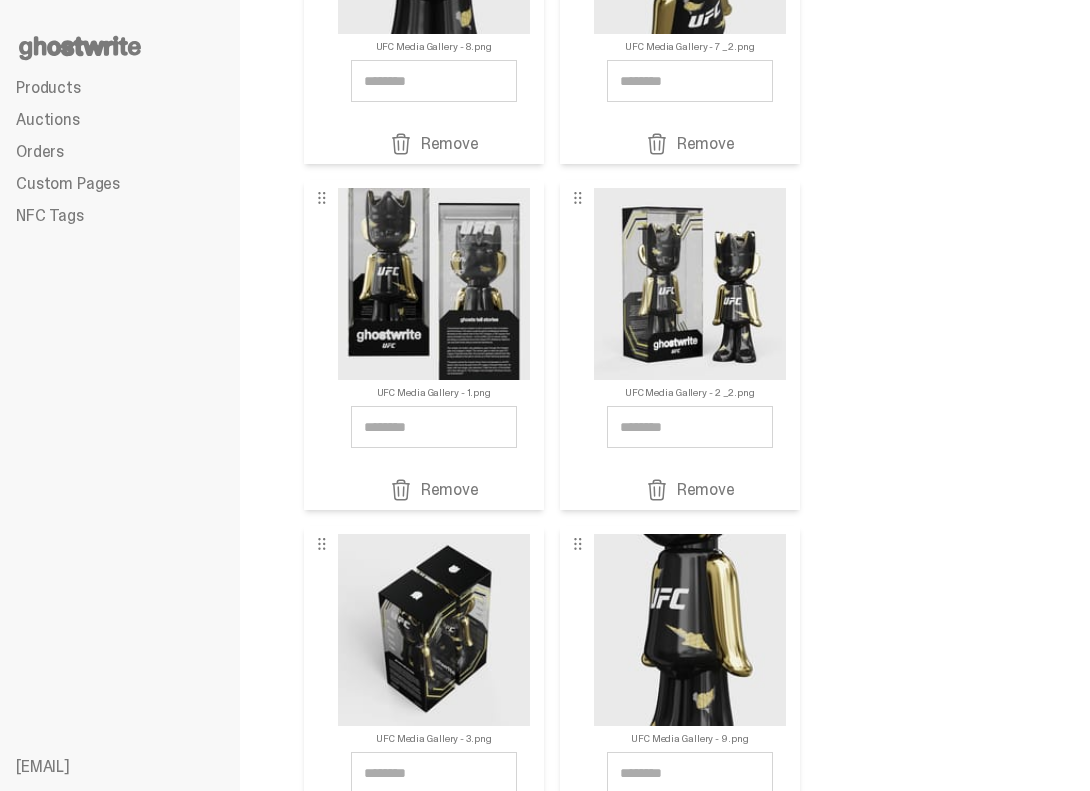 scroll, scrollTop: 694, scrollLeft: 0, axis: vertical 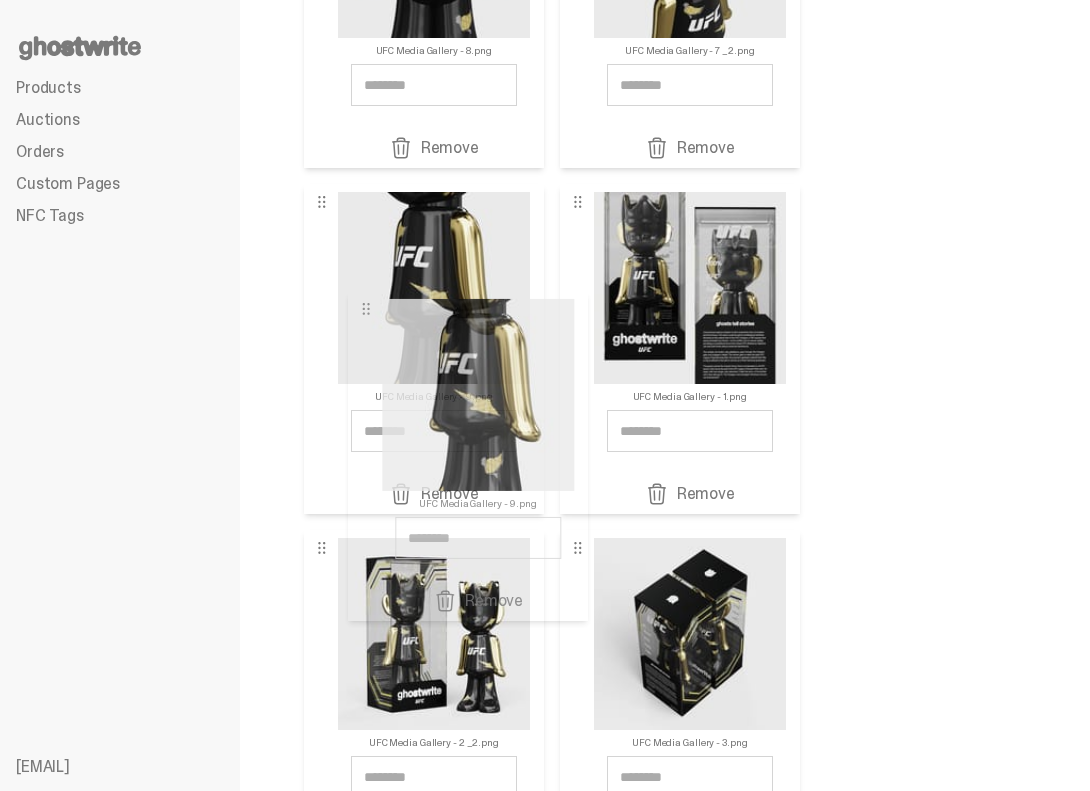 drag, startPoint x: 588, startPoint y: 547, endPoint x: 332, endPoint y: 263, distance: 382.35062 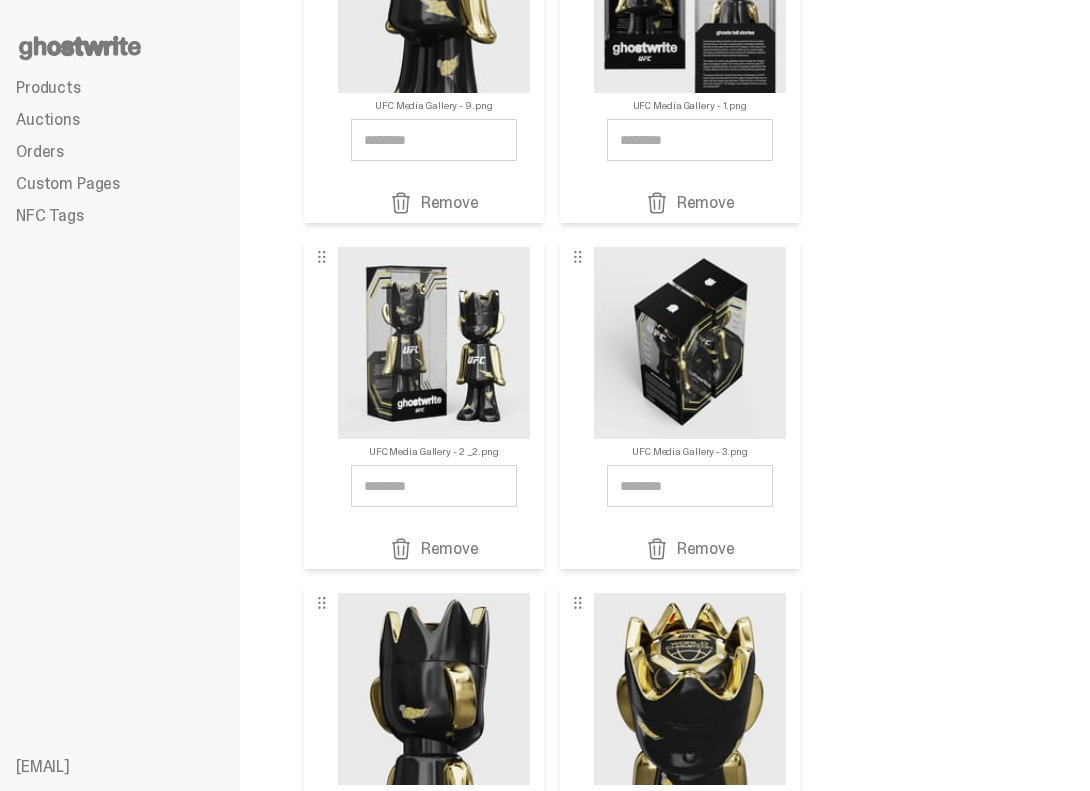 scroll, scrollTop: 907, scrollLeft: 0, axis: vertical 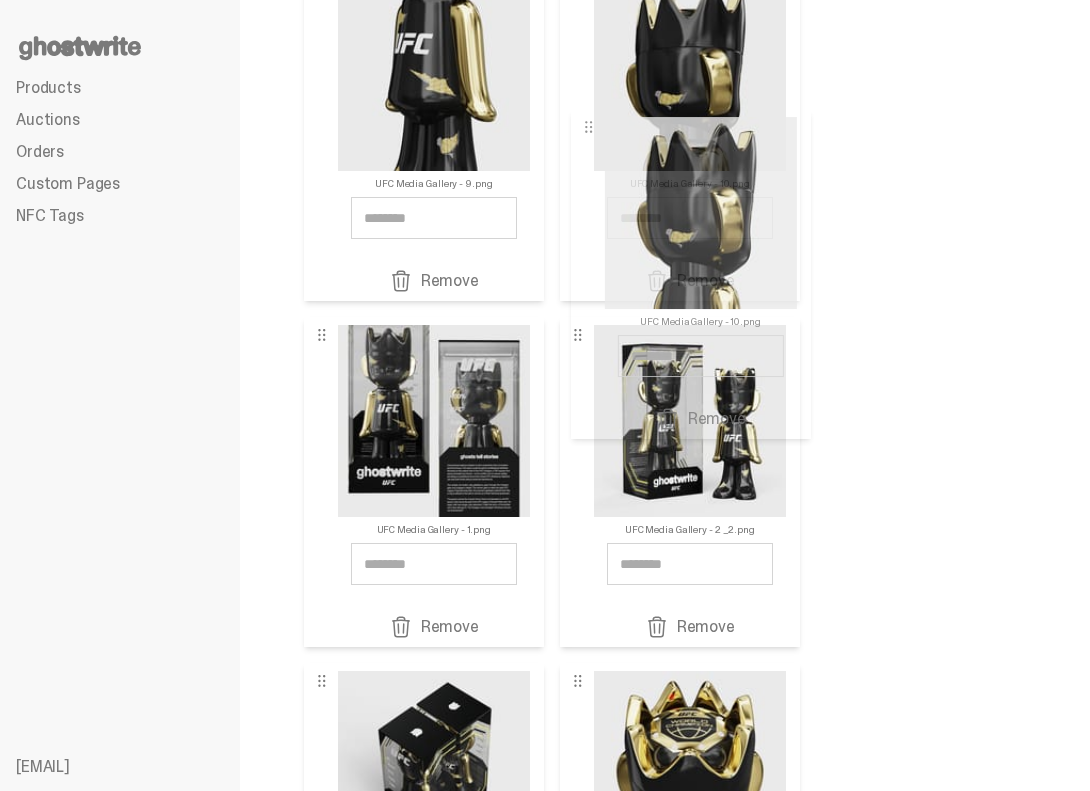 drag, startPoint x: 325, startPoint y: 690, endPoint x: 591, endPoint y: 136, distance: 614.55023 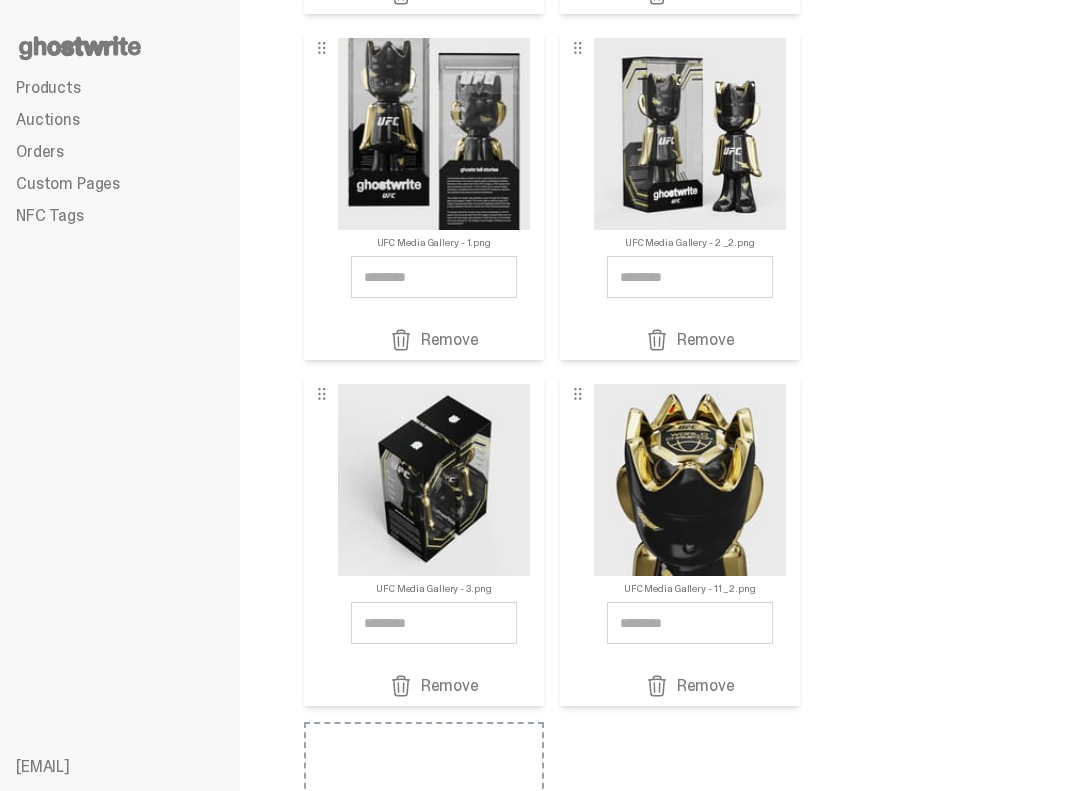 scroll, scrollTop: 1118, scrollLeft: 0, axis: vertical 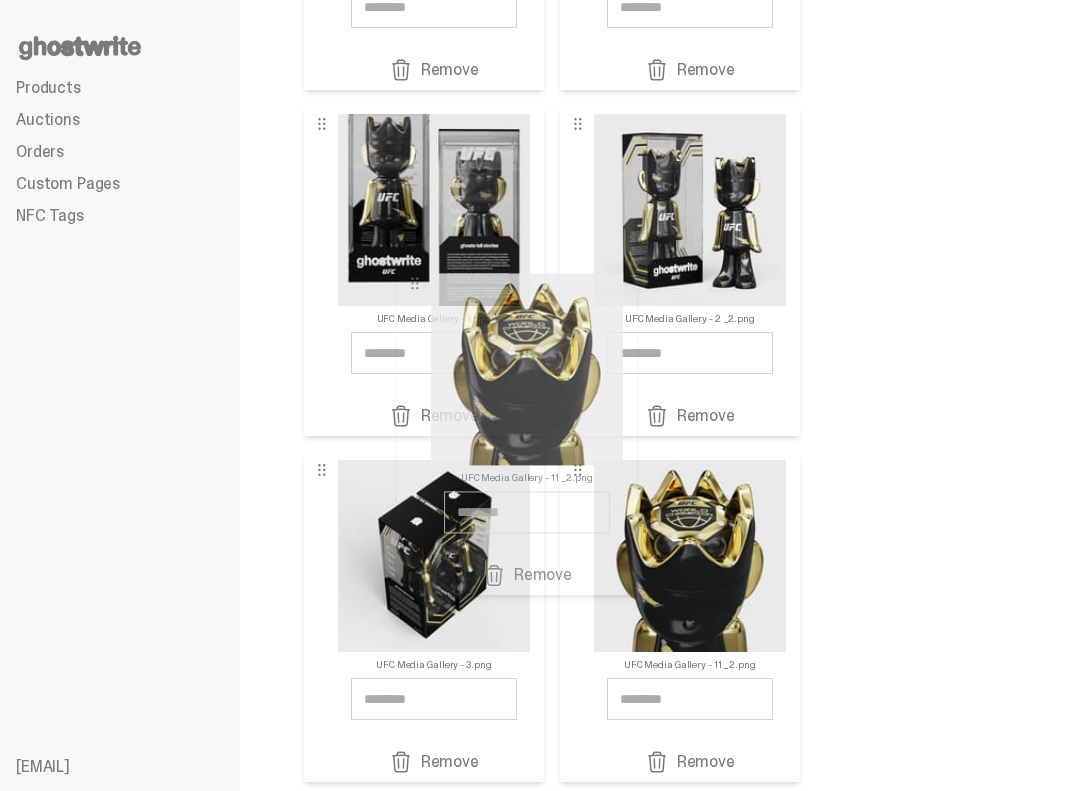 drag, startPoint x: 585, startPoint y: 471, endPoint x: 354, endPoint y: 156, distance: 390.6226 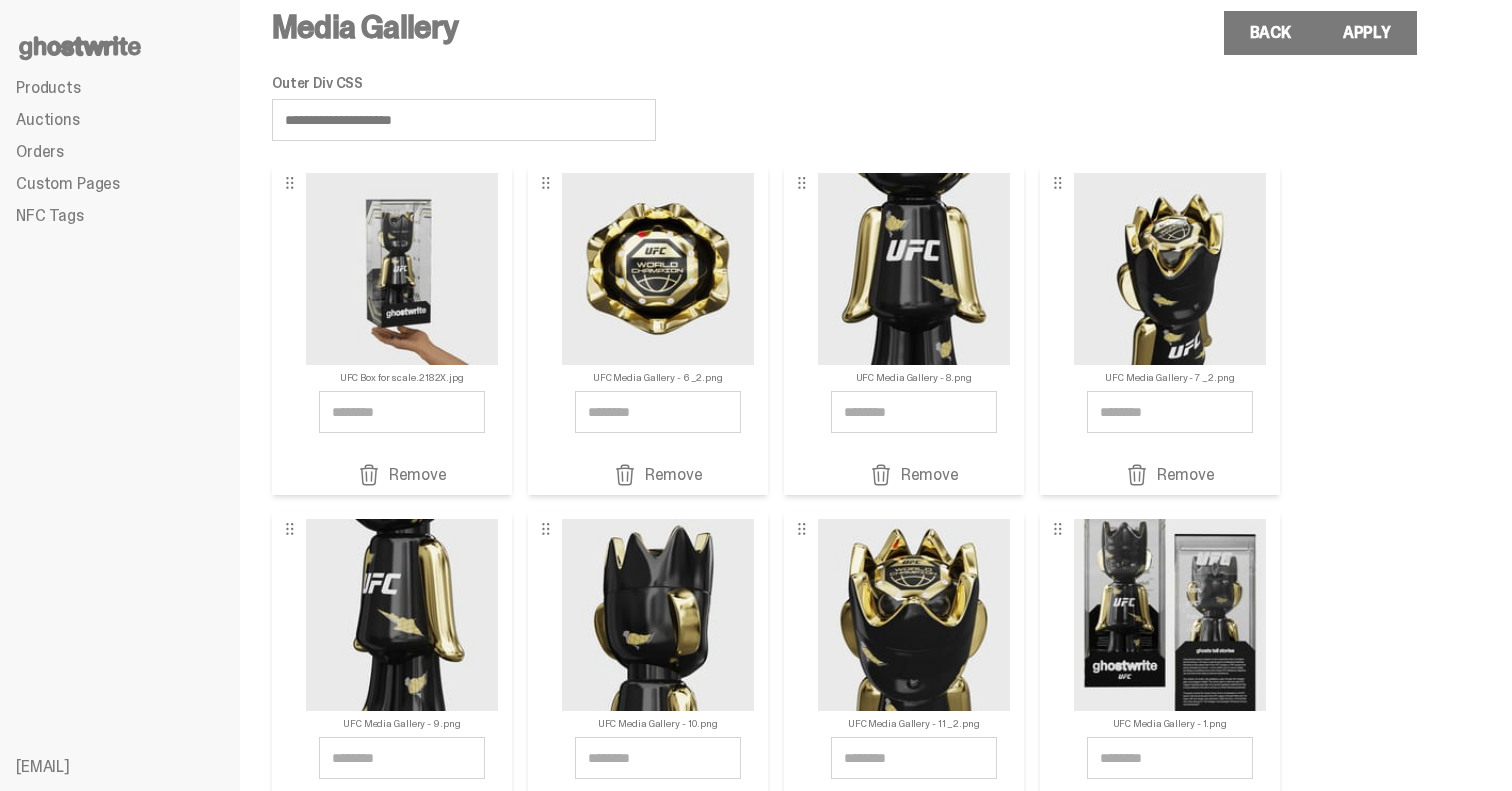 scroll, scrollTop: 0, scrollLeft: 0, axis: both 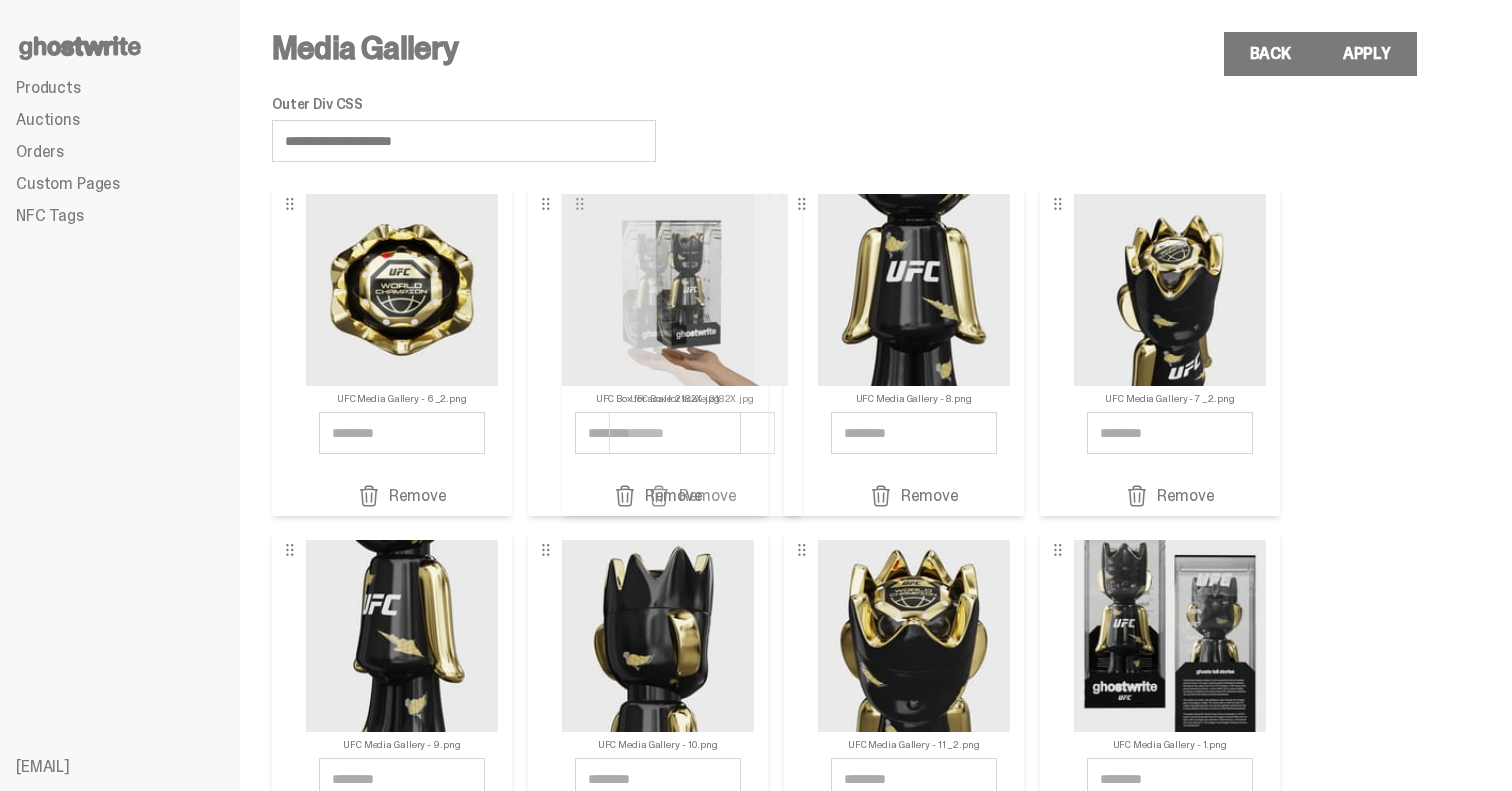 drag, startPoint x: 288, startPoint y: 203, endPoint x: 579, endPoint y: 203, distance: 291 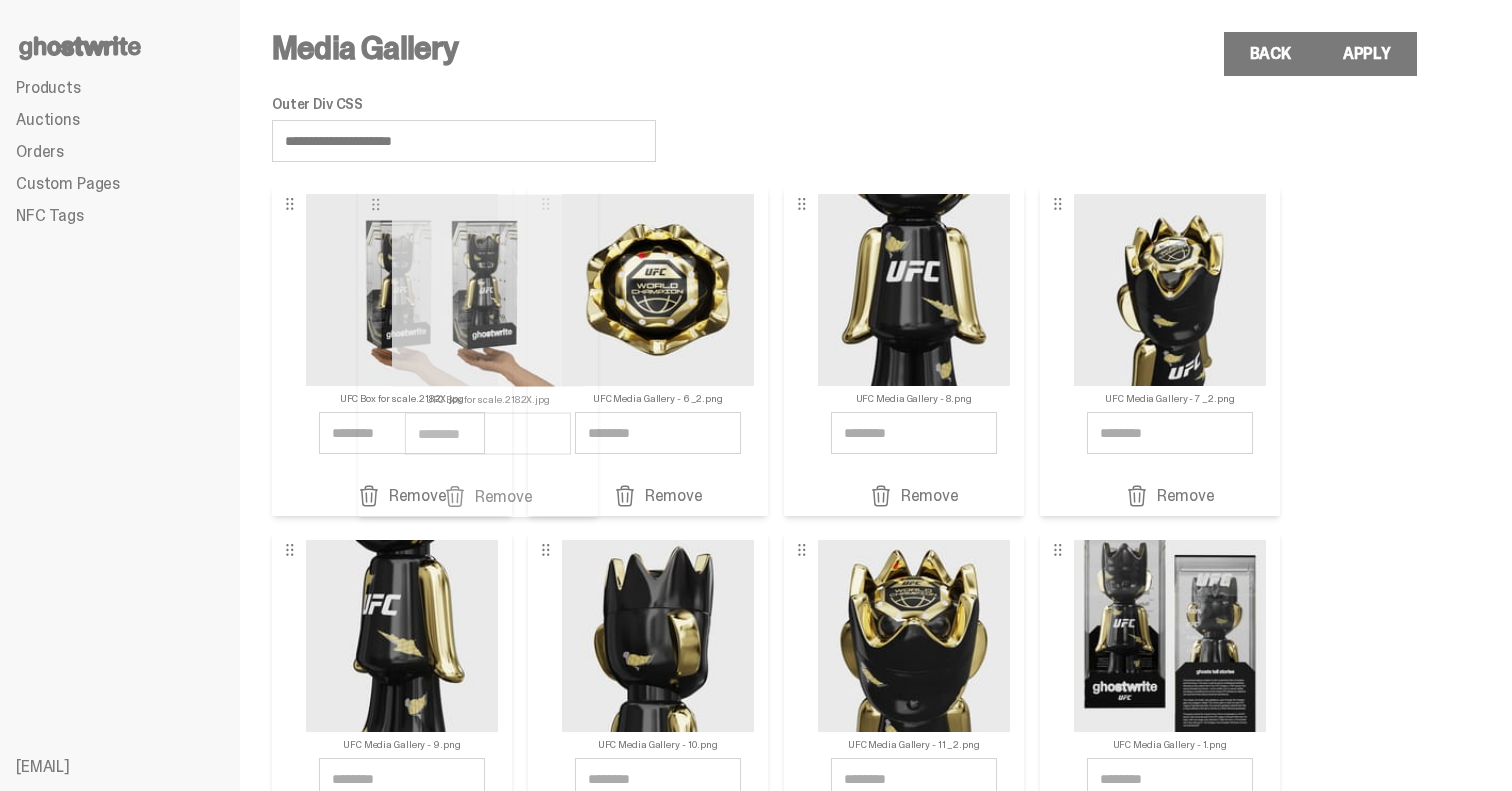 drag, startPoint x: 547, startPoint y: 210, endPoint x: 334, endPoint y: 207, distance: 213.02112 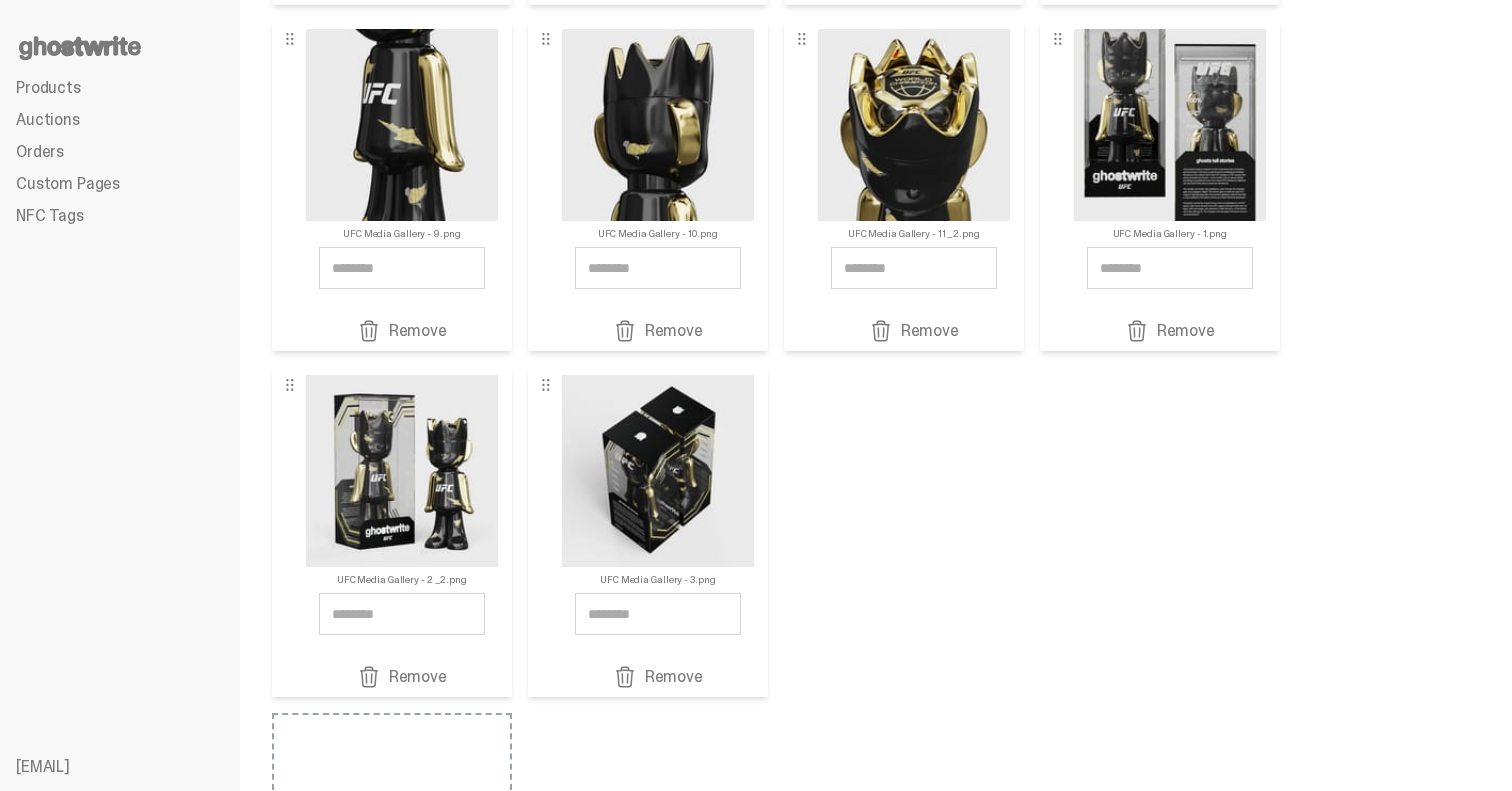 scroll, scrollTop: 504, scrollLeft: 0, axis: vertical 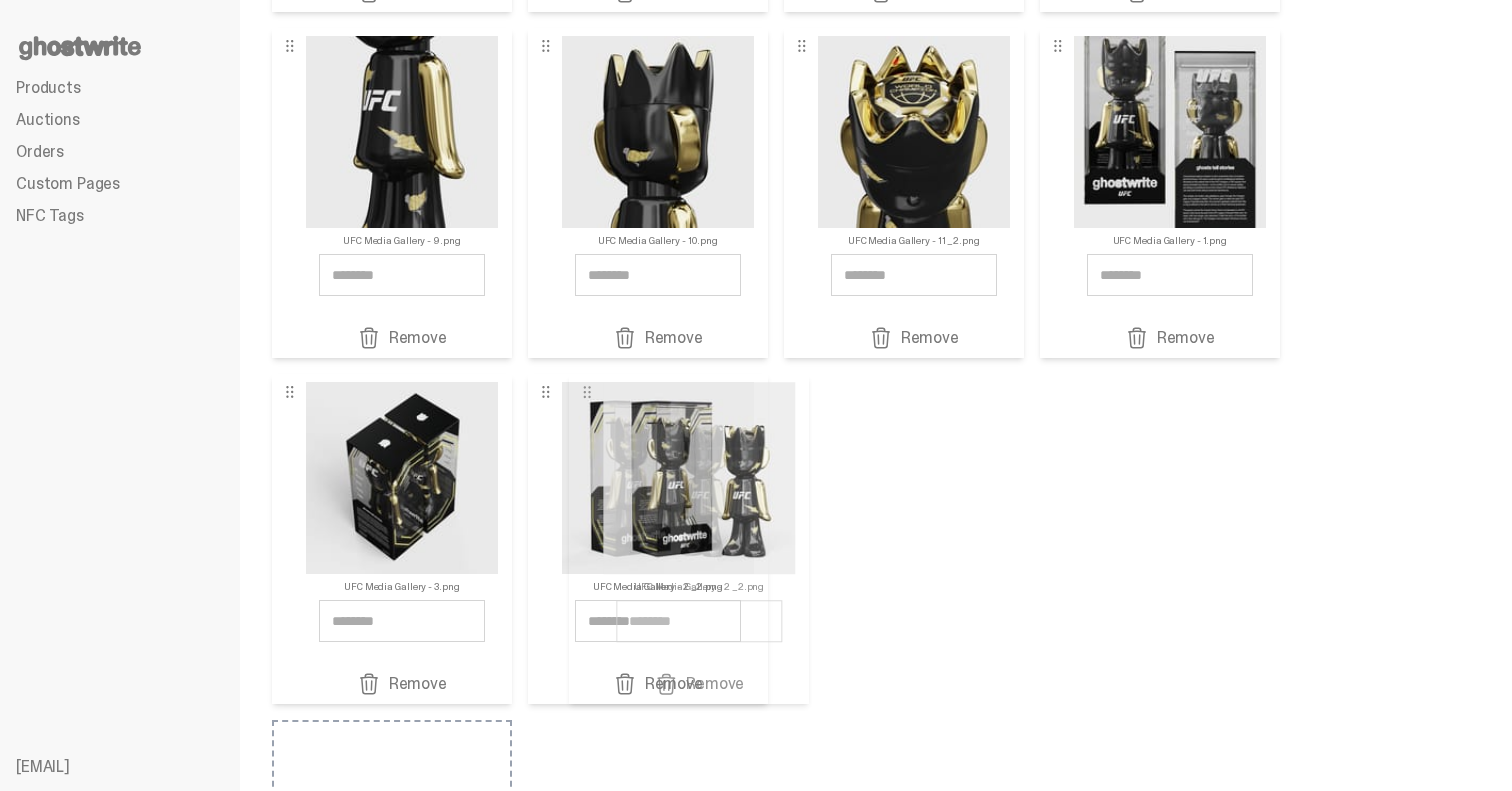 drag, startPoint x: 291, startPoint y: 391, endPoint x: 588, endPoint y: 391, distance: 297 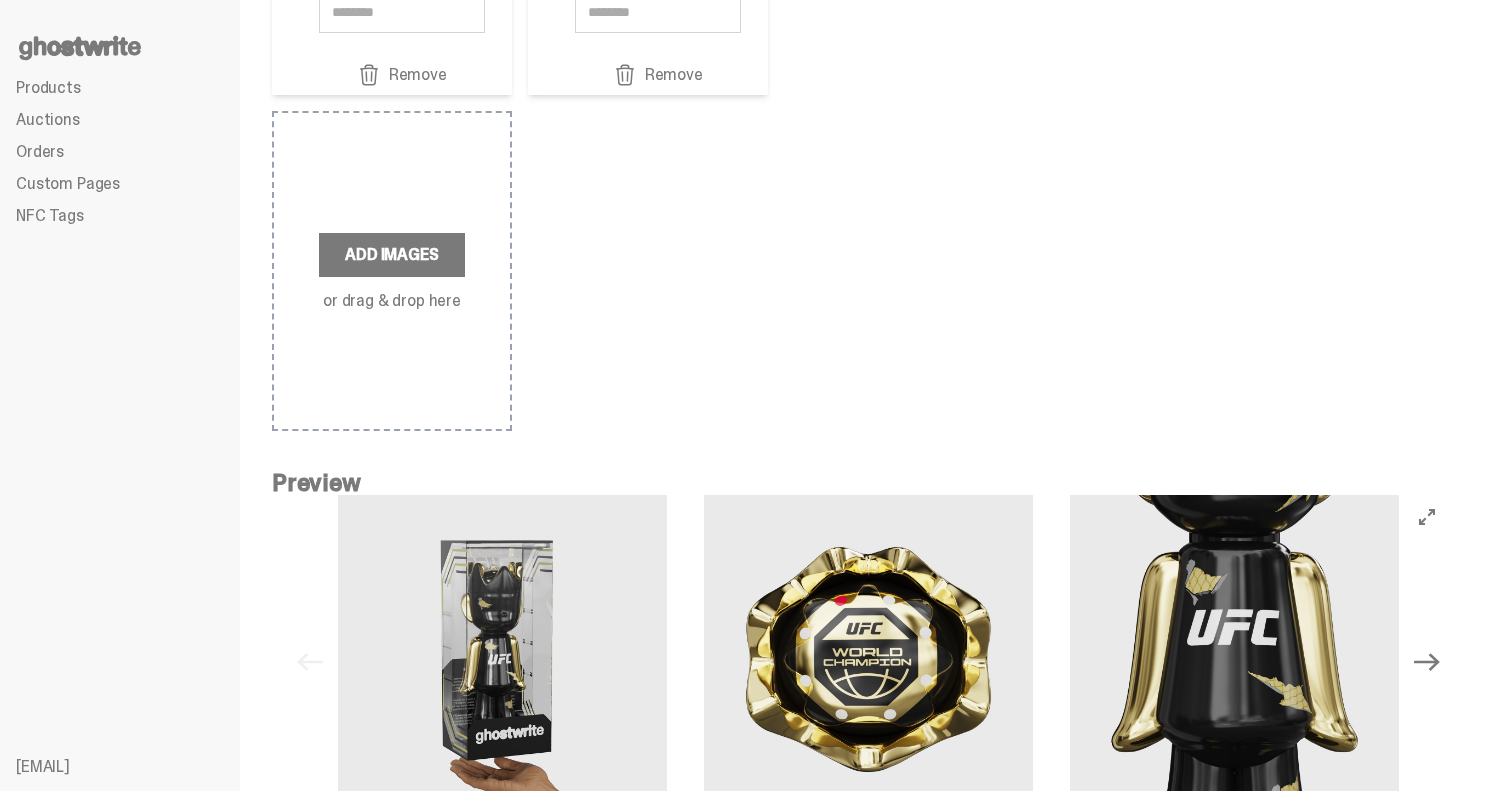 scroll, scrollTop: 1182, scrollLeft: 0, axis: vertical 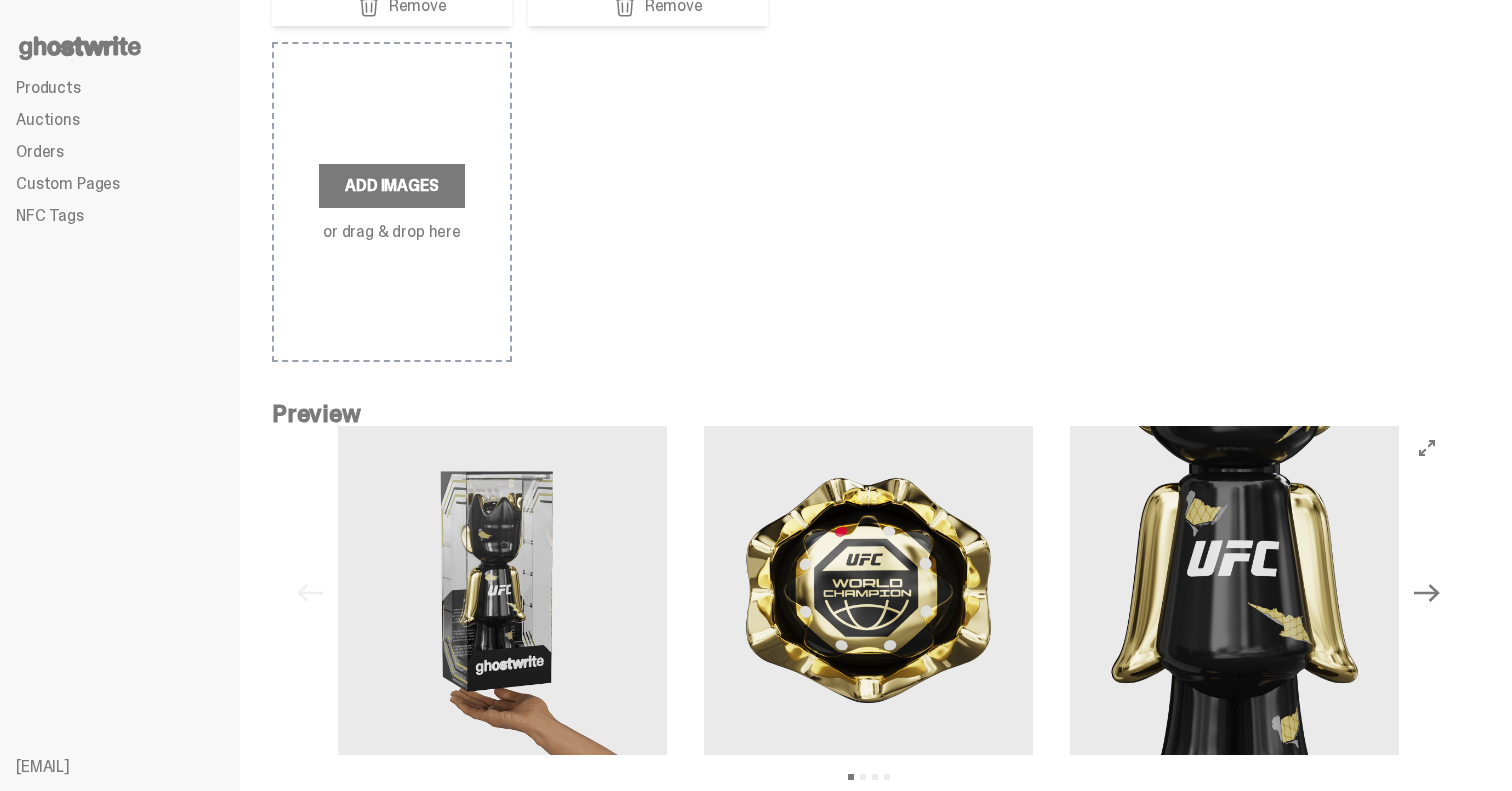click on "Next" 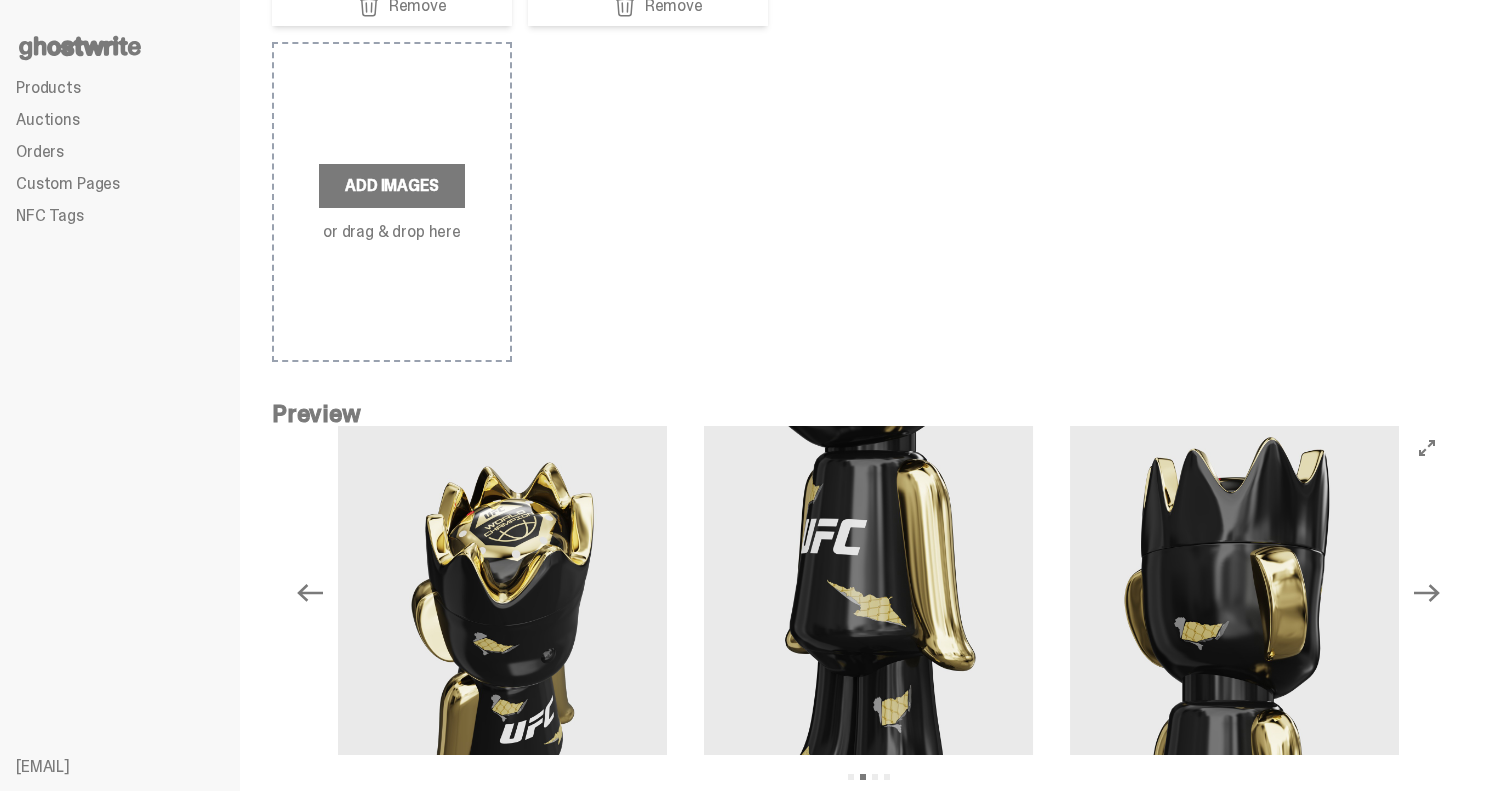 click on "Next" 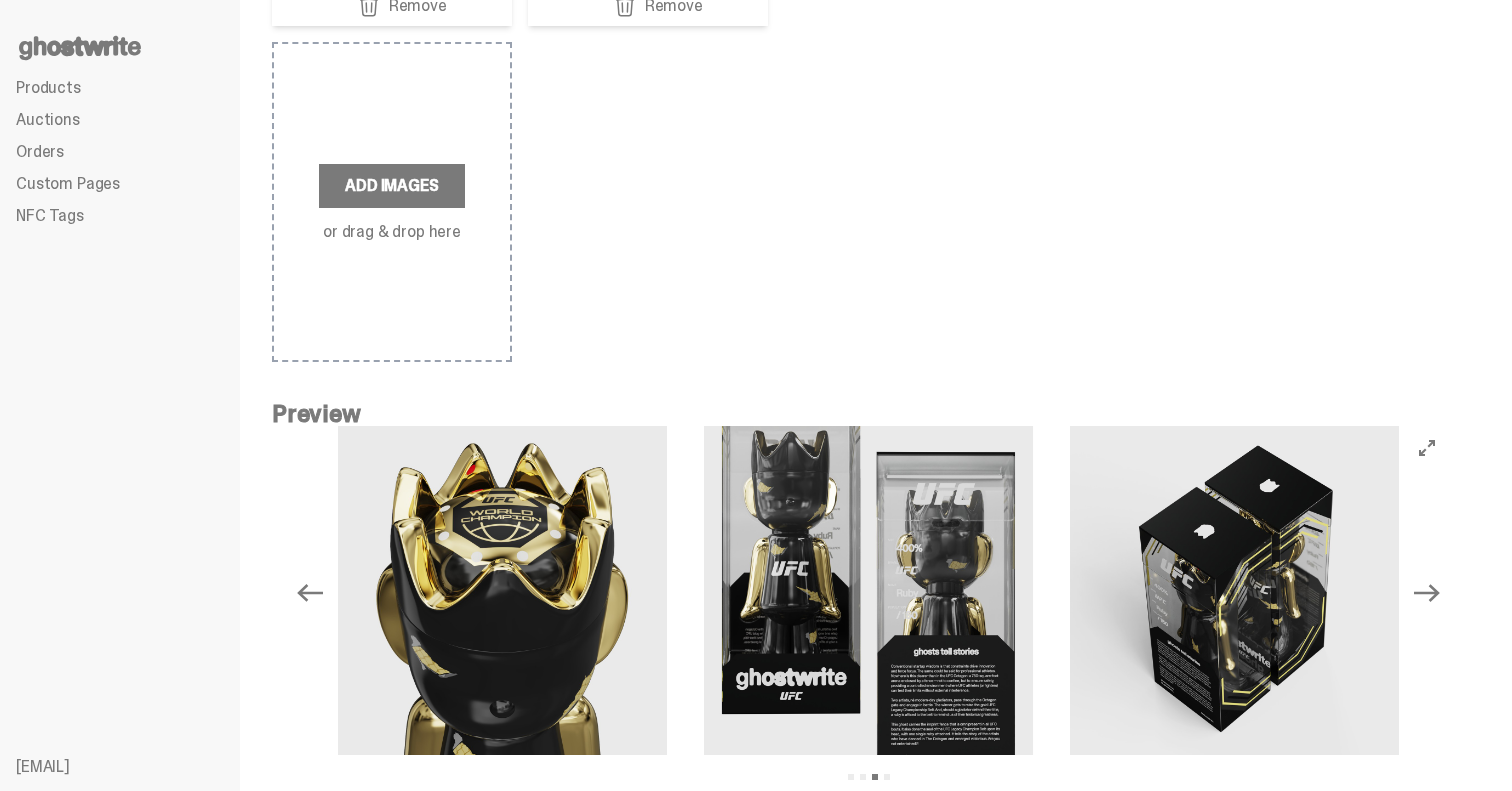 click on "Next" 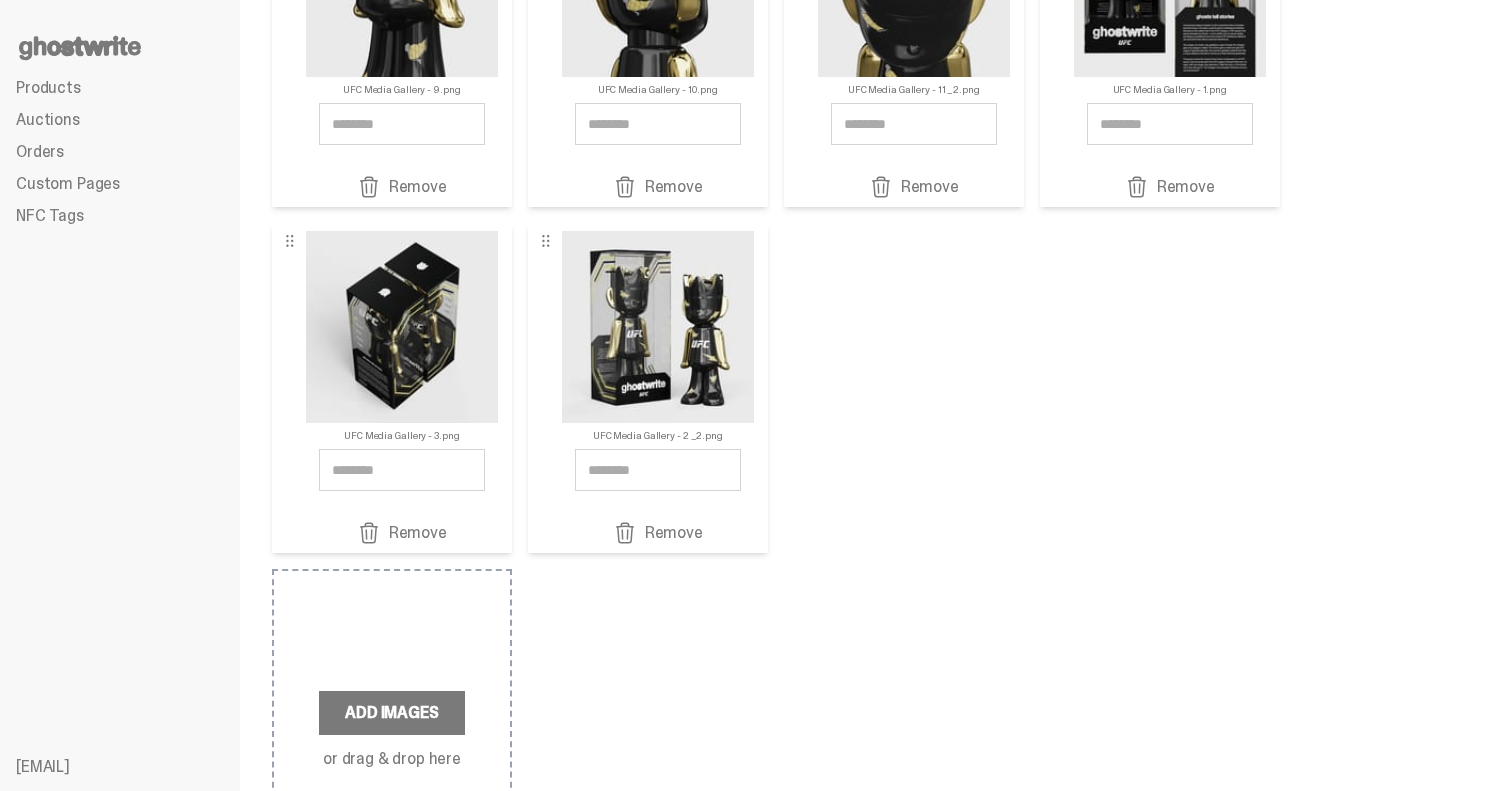 scroll, scrollTop: 0, scrollLeft: 0, axis: both 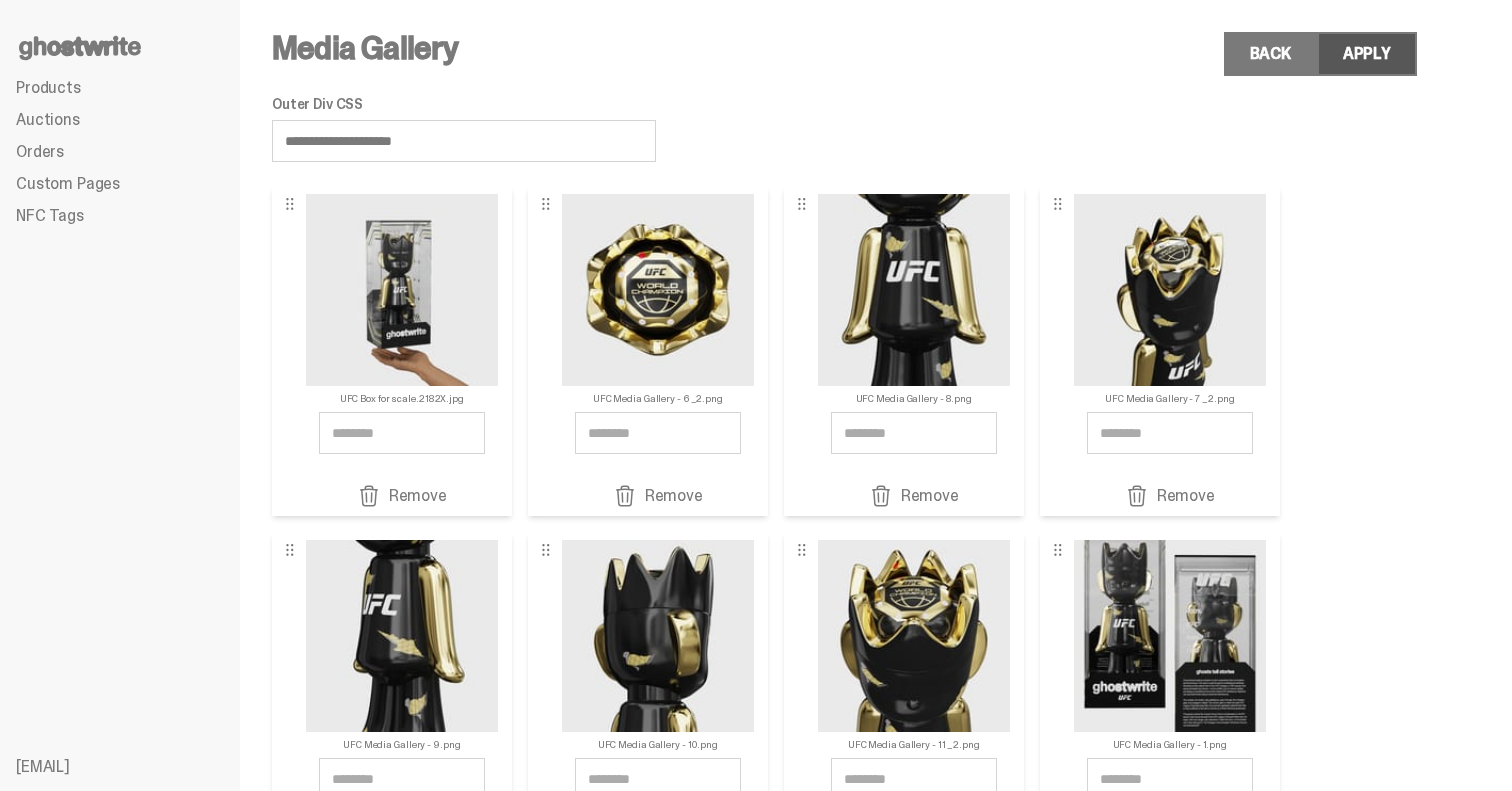click on "Apply" at bounding box center (1367, 54) 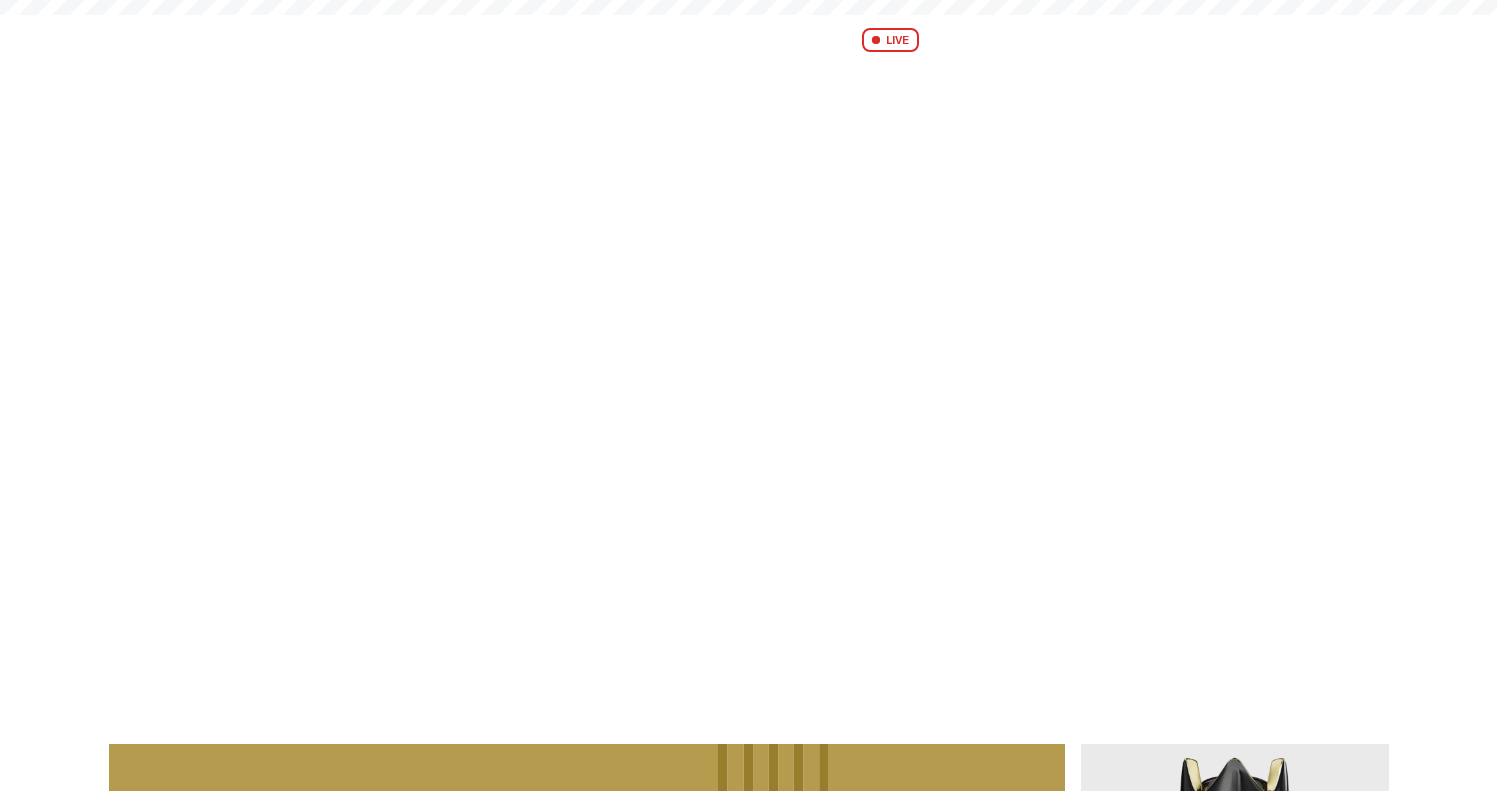 scroll, scrollTop: 0, scrollLeft: 0, axis: both 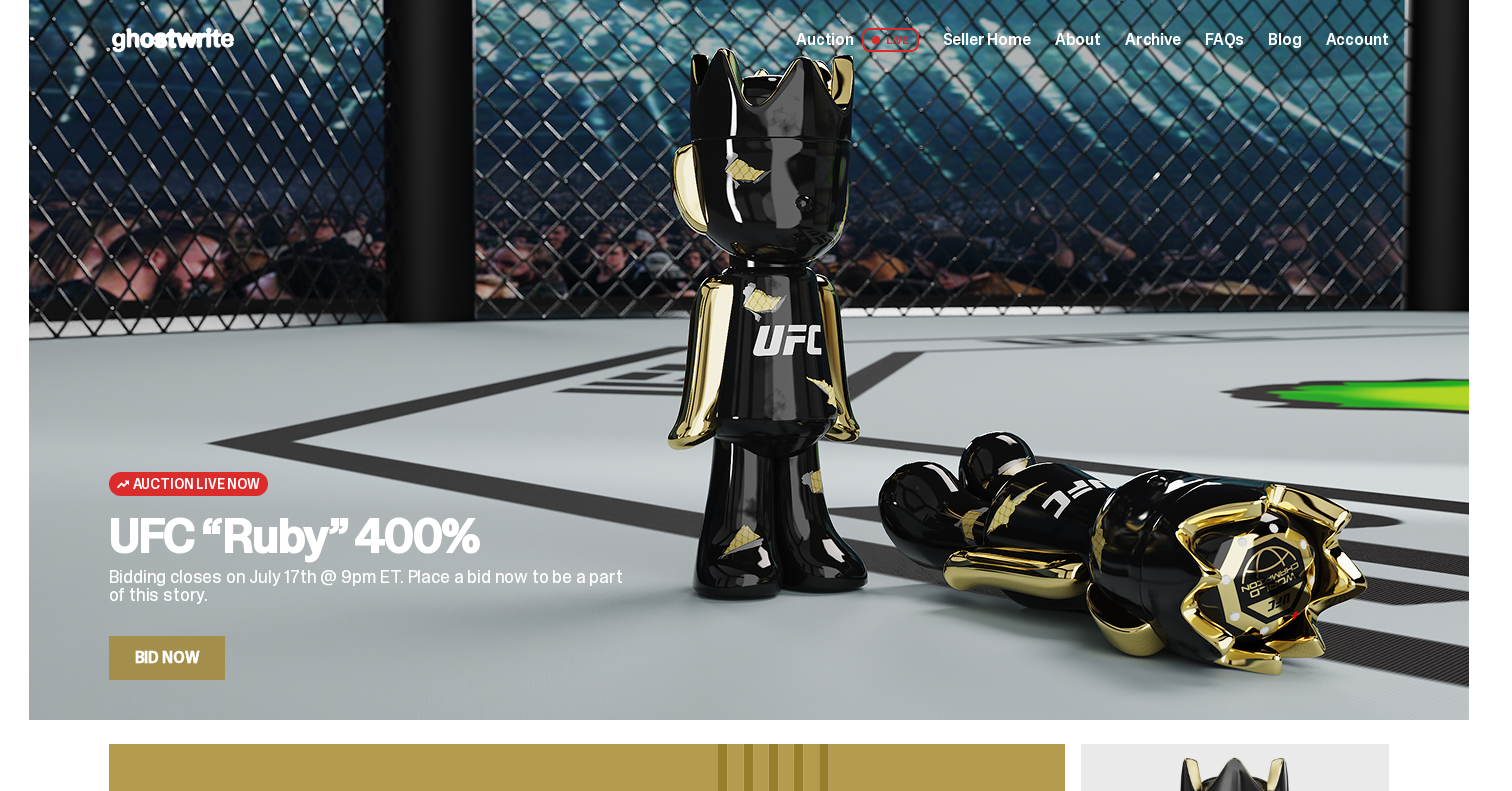 click on "Auction" at bounding box center (825, 40) 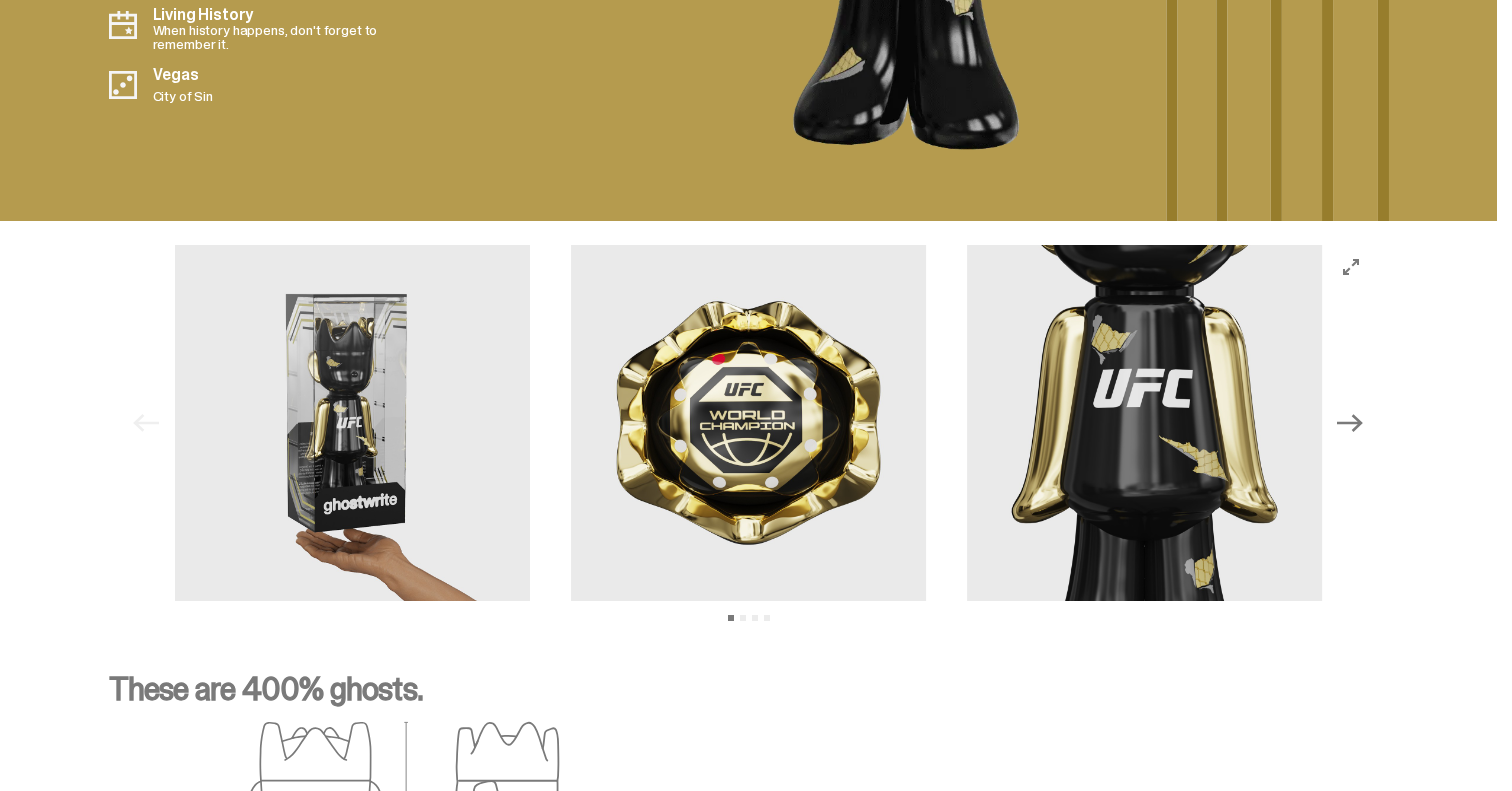 scroll, scrollTop: 2567, scrollLeft: 0, axis: vertical 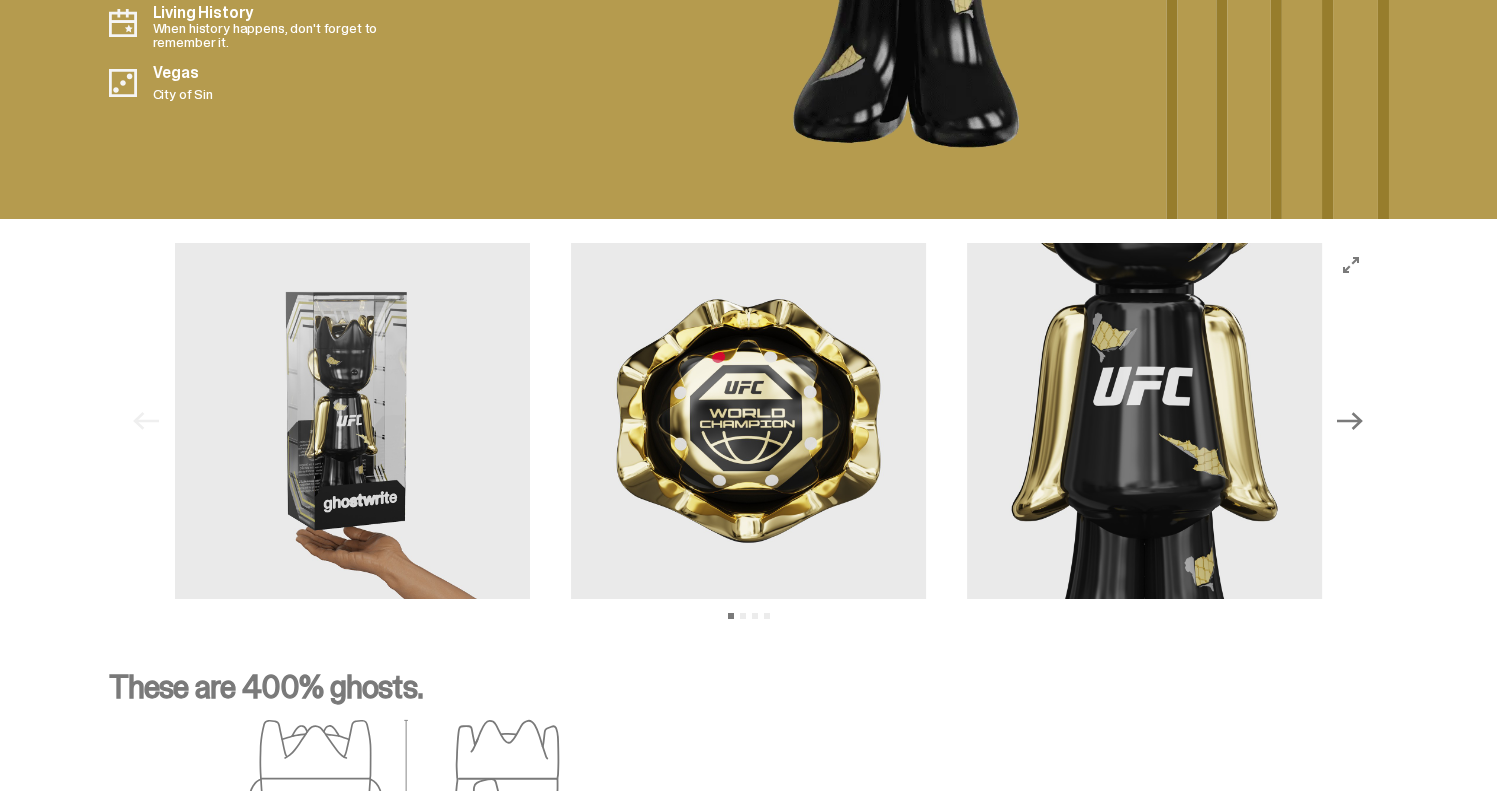 click 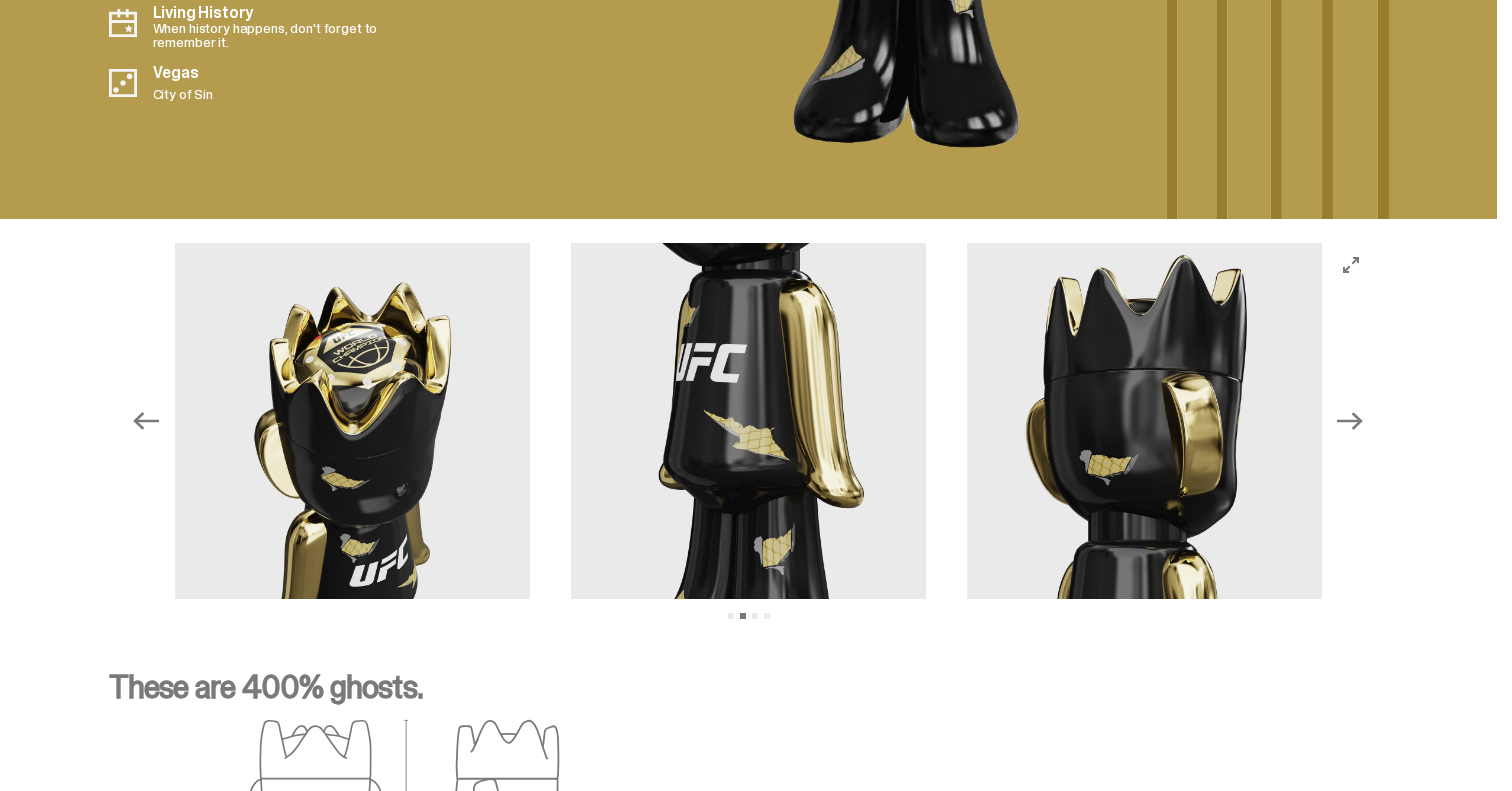click 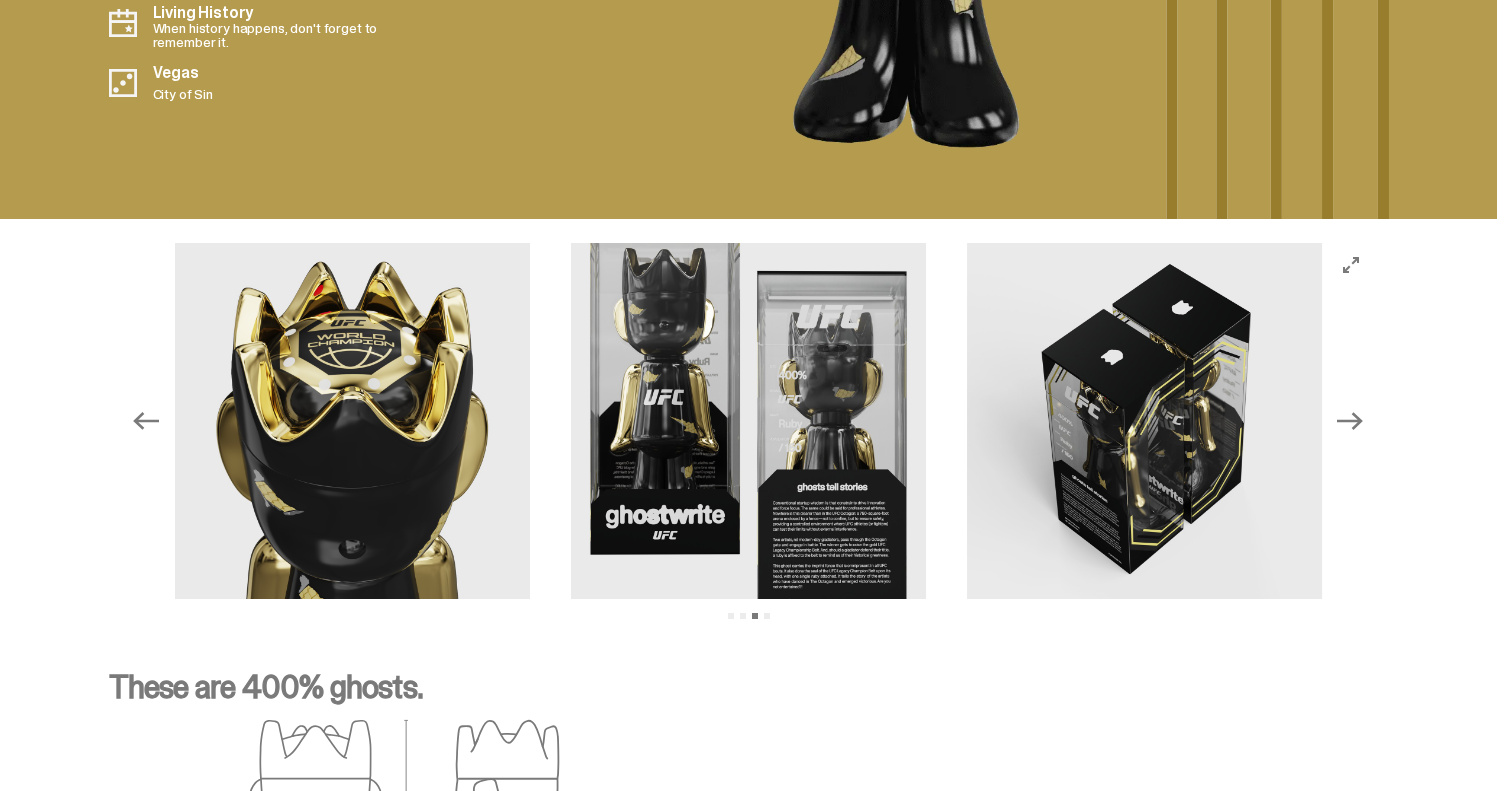 click 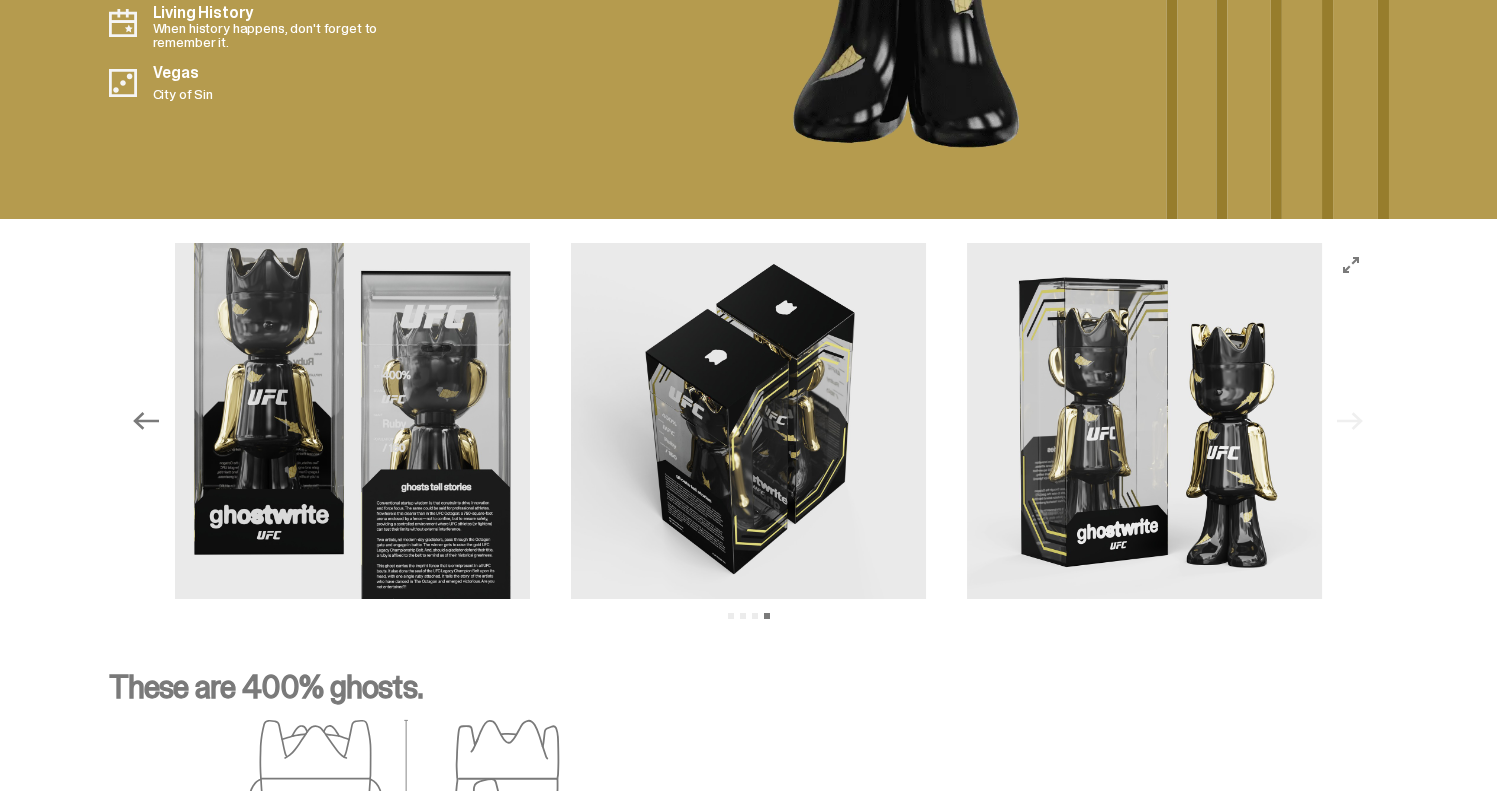 click on "Previous" 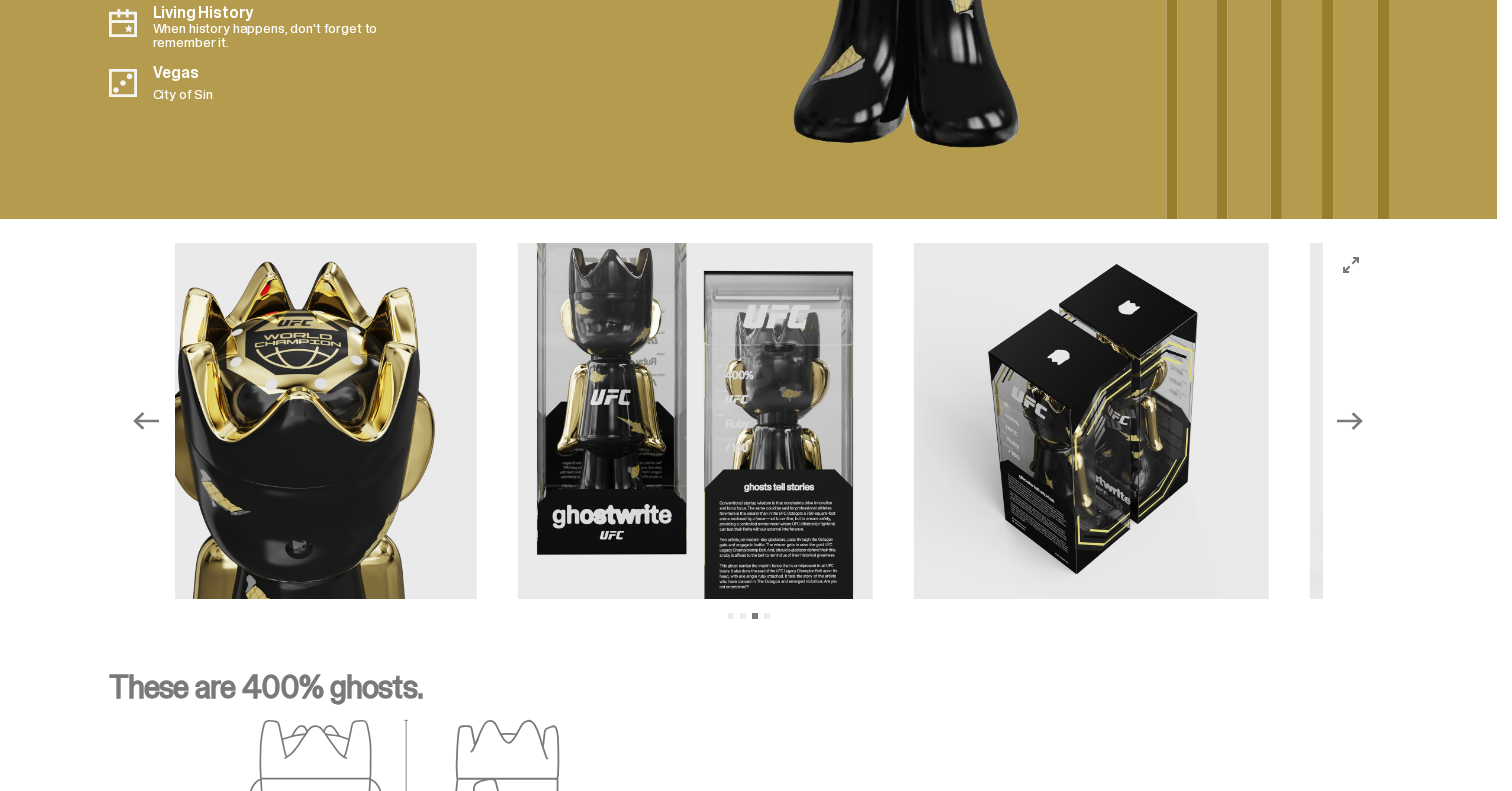 click on "Previous" 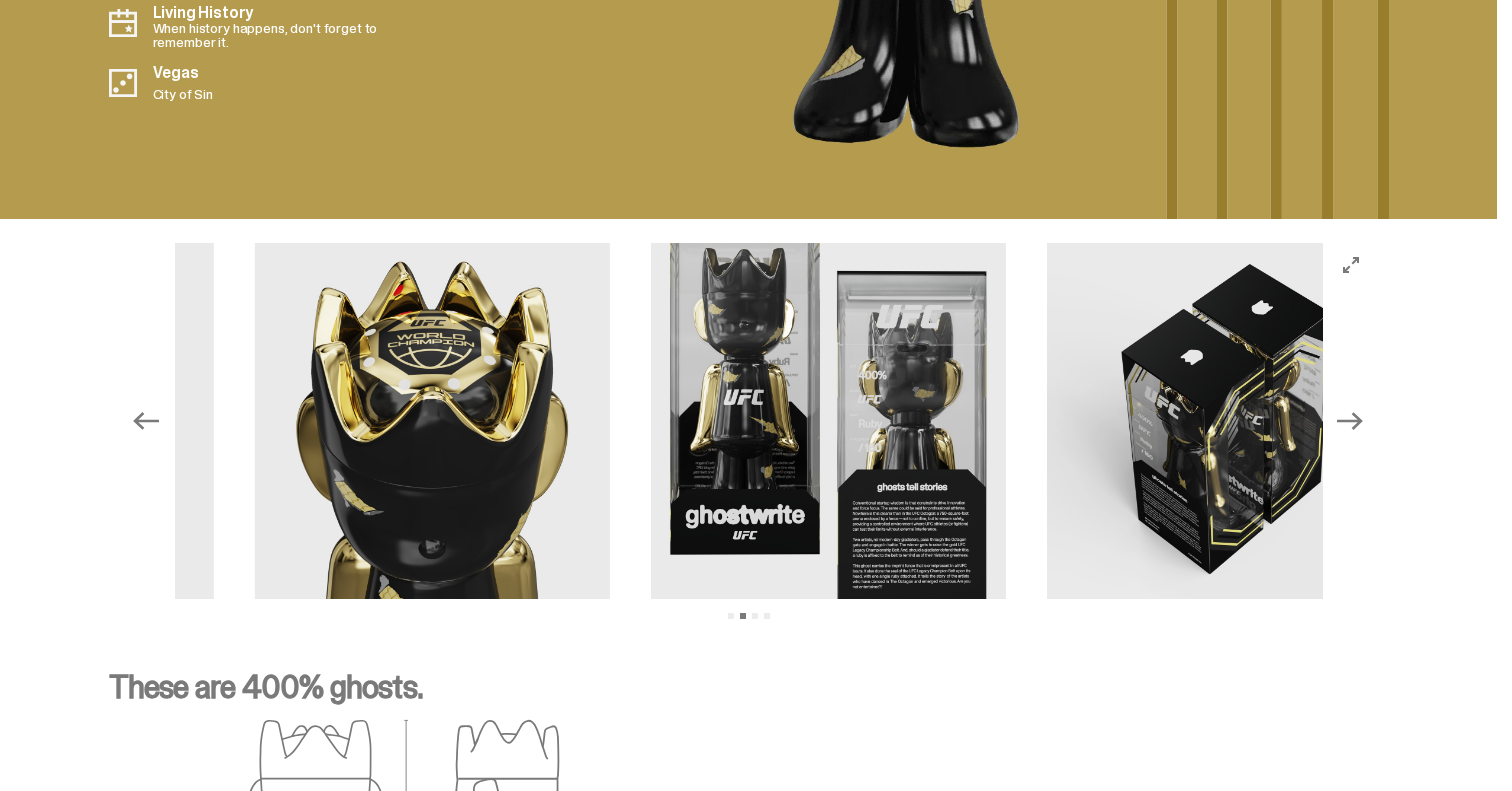 click on "Previous" 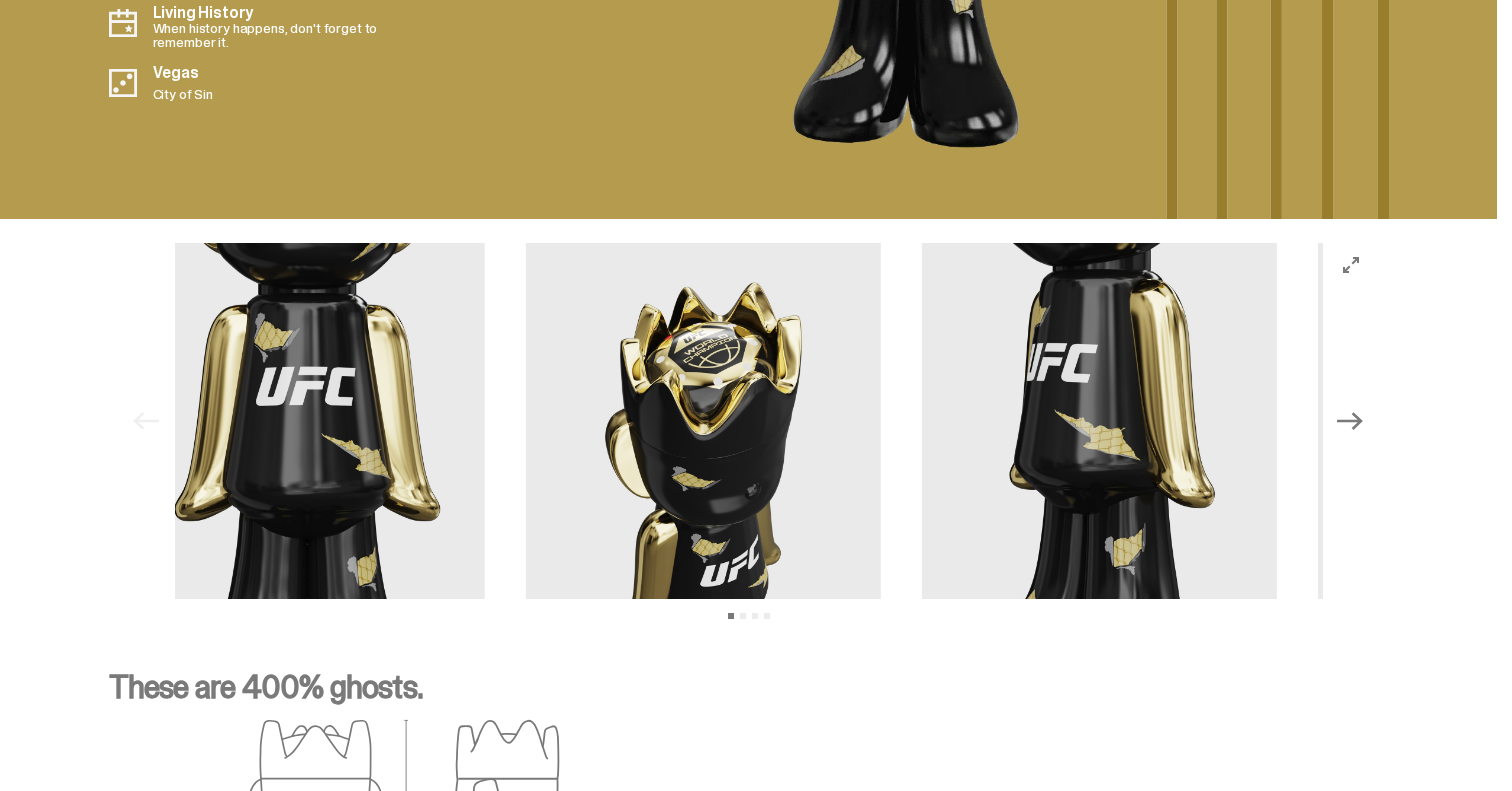 click on "Previous Next View slide 1 View slide 2 View slide 3 View slide 4" at bounding box center (749, 421) 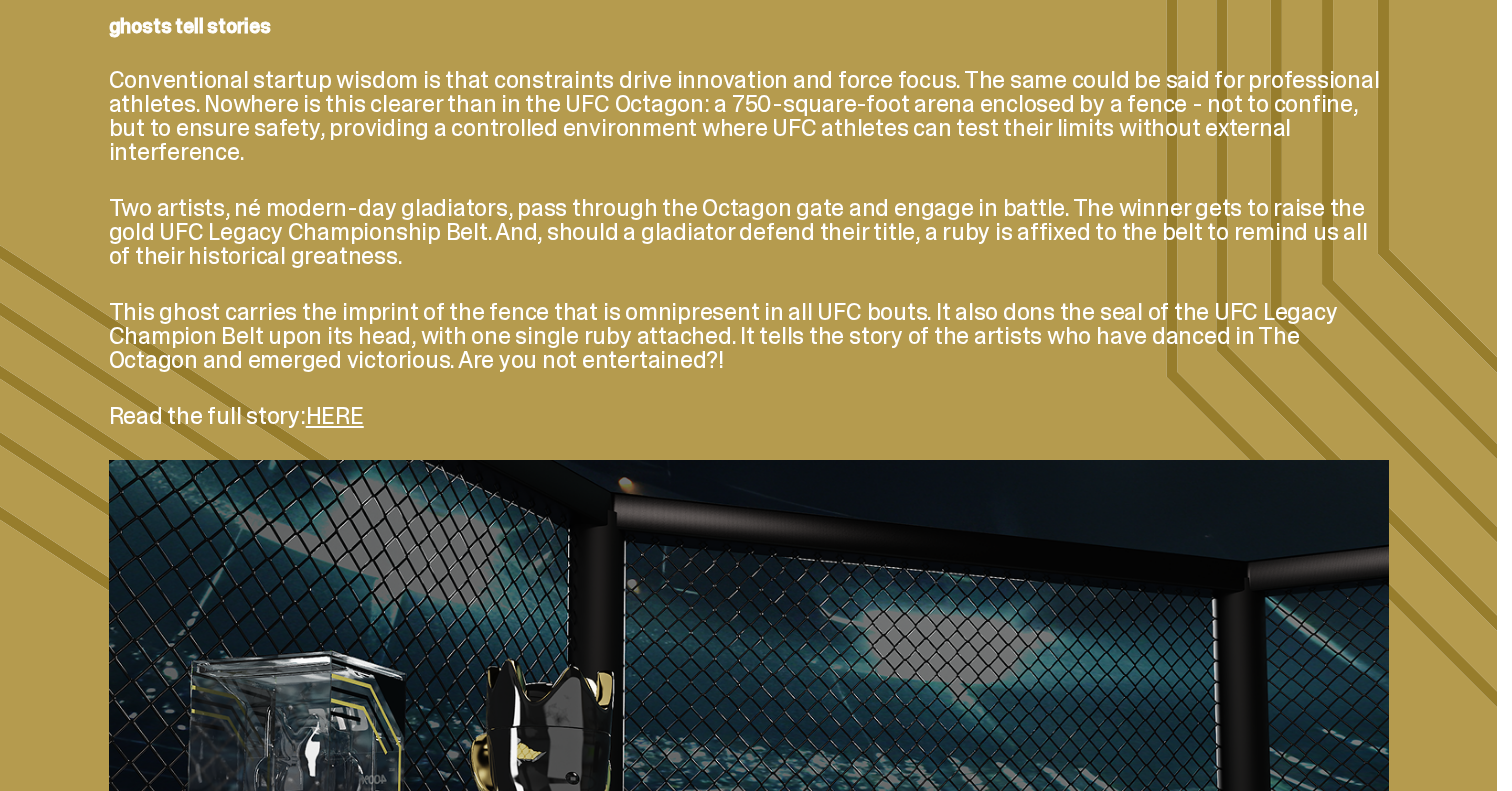 scroll, scrollTop: 0, scrollLeft: 0, axis: both 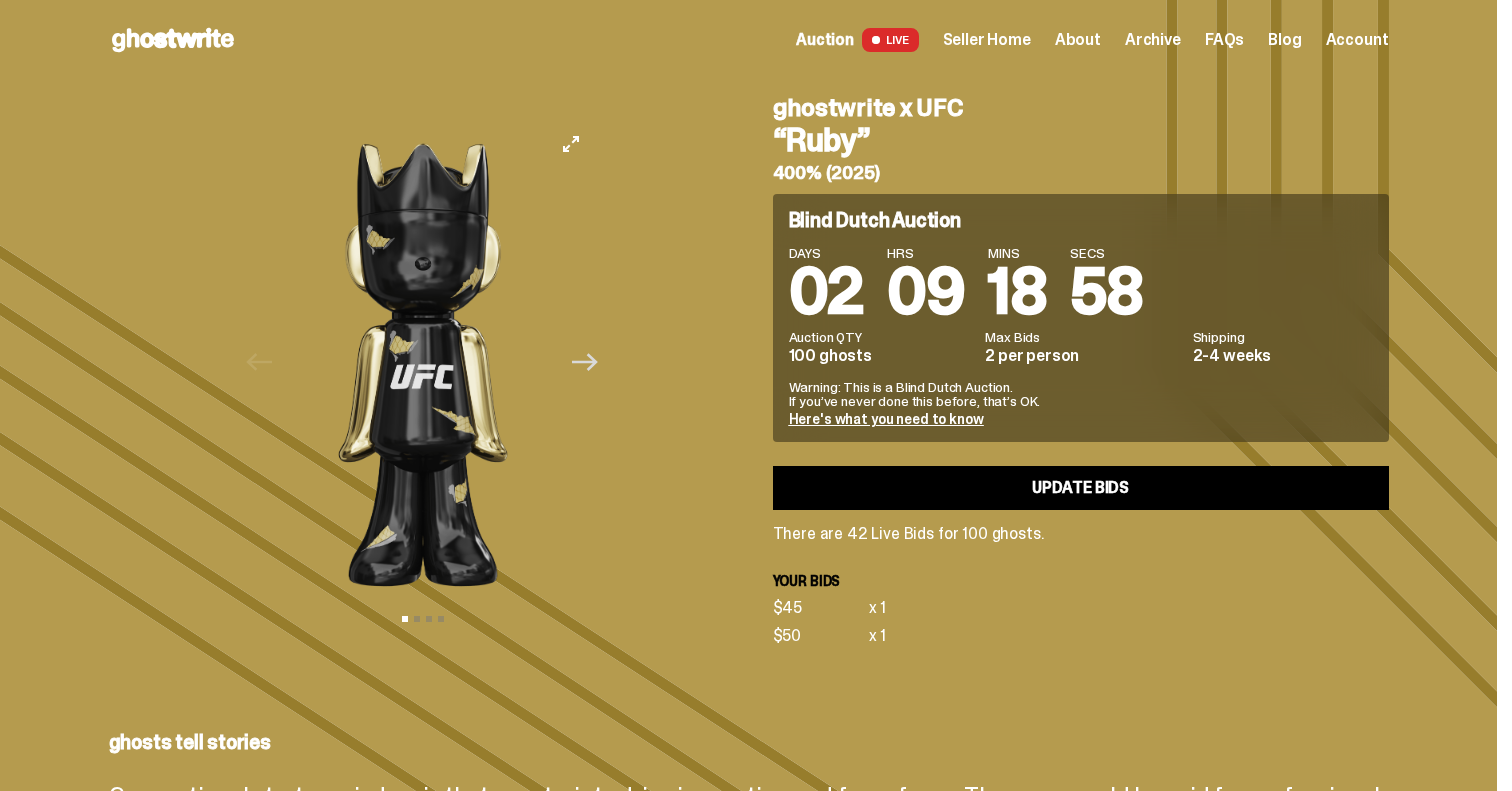 click on "Next" 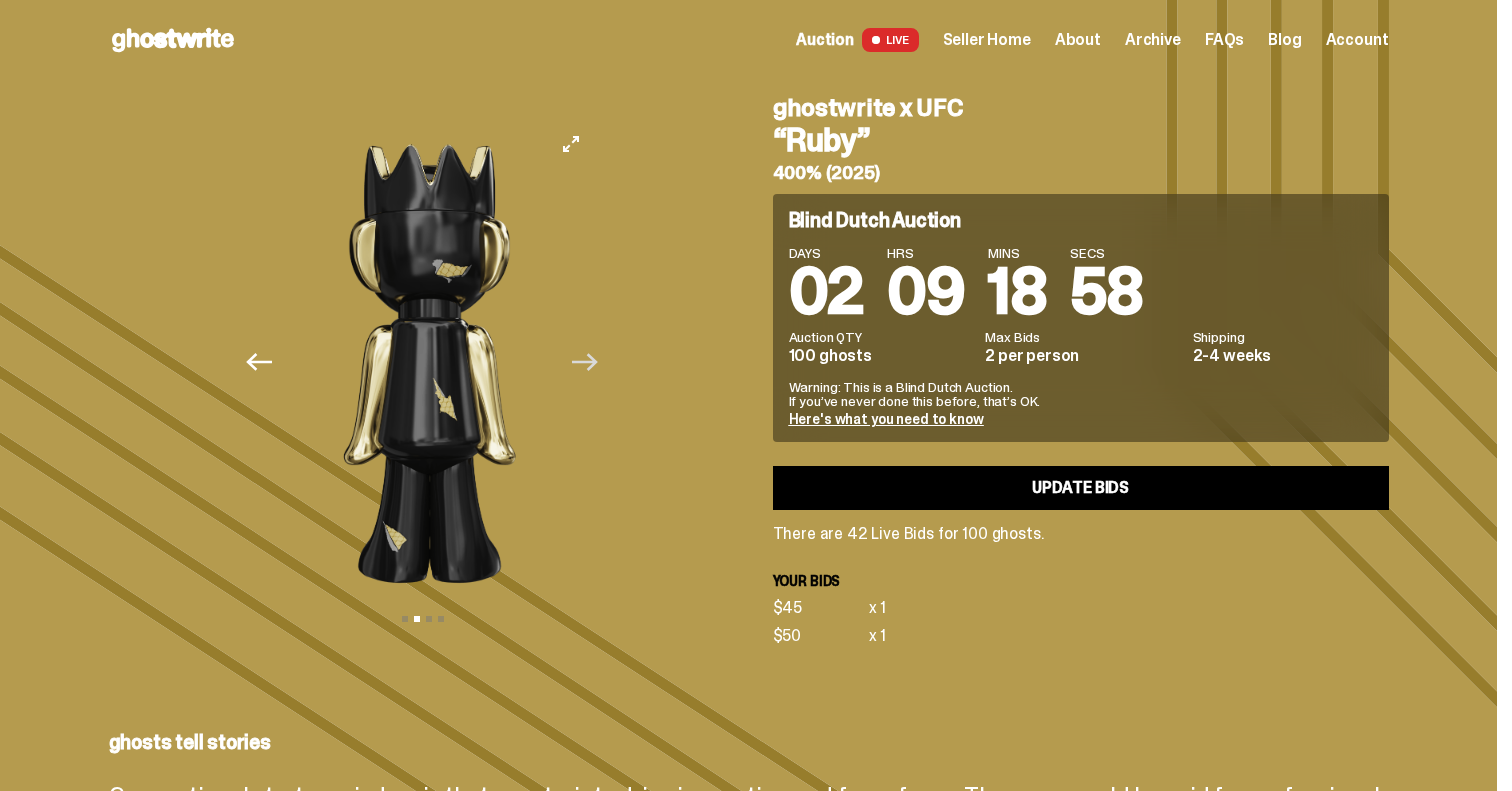 click on "Next" 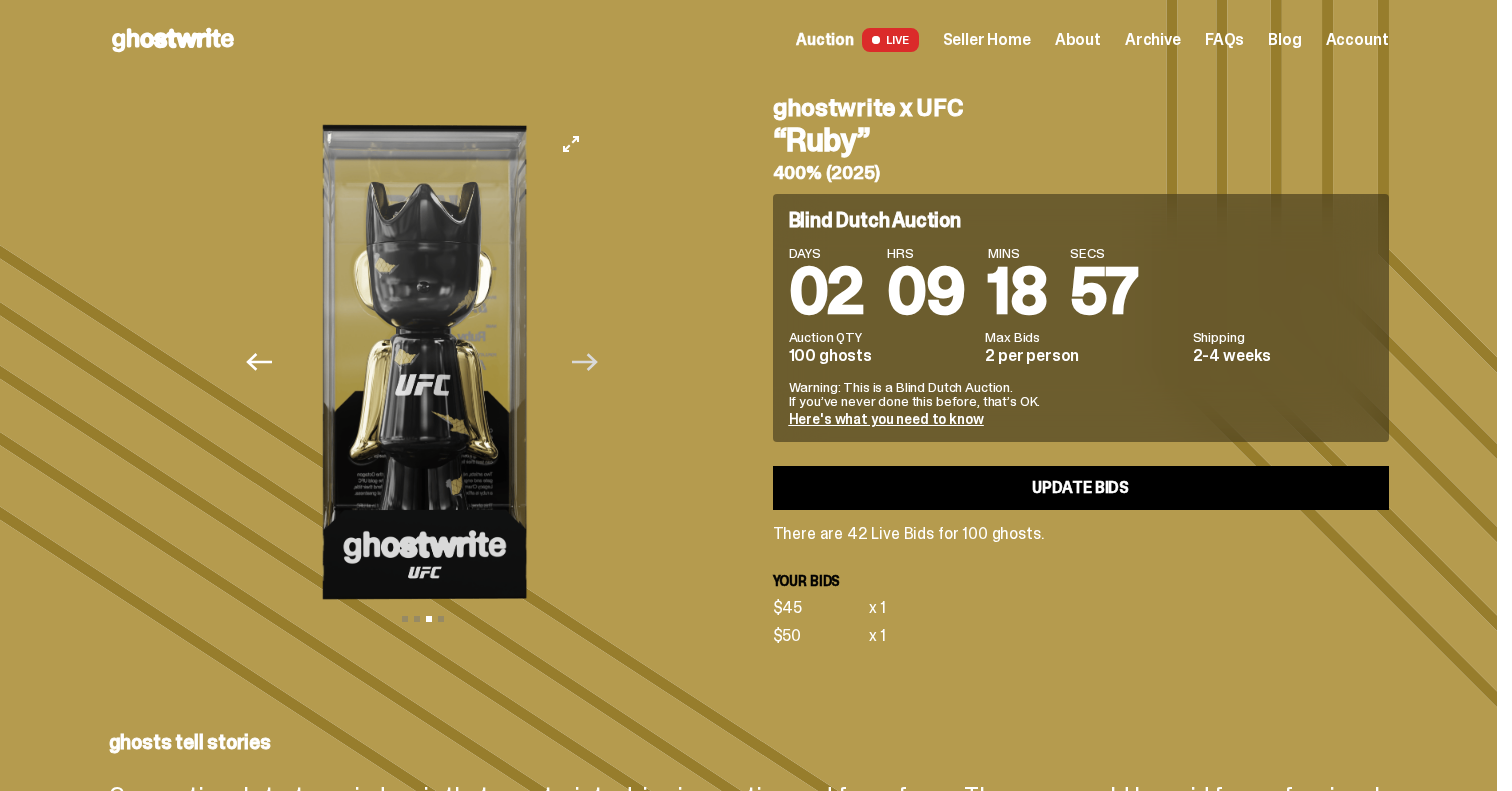 click on "Next" 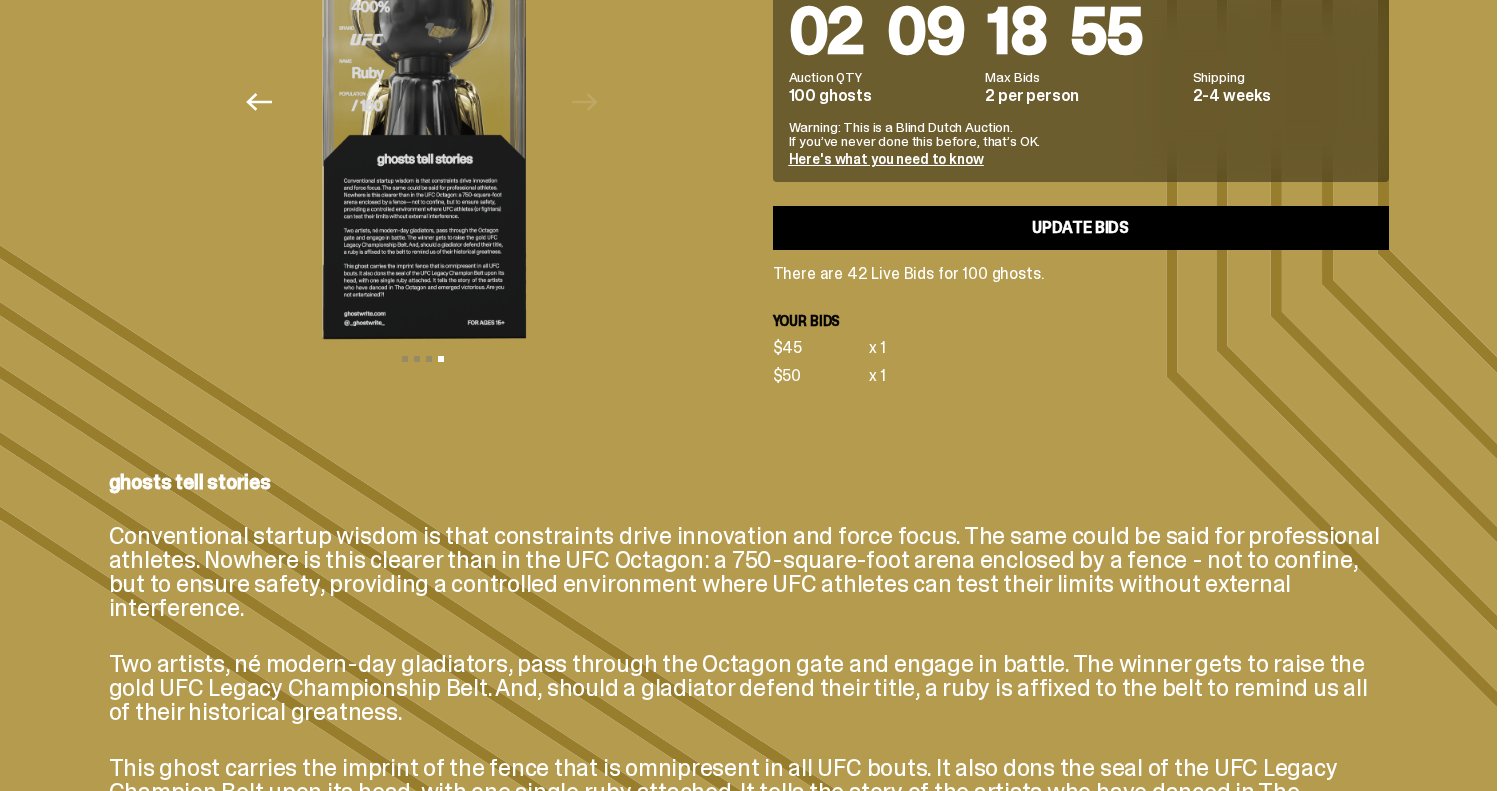 scroll, scrollTop: 449, scrollLeft: 0, axis: vertical 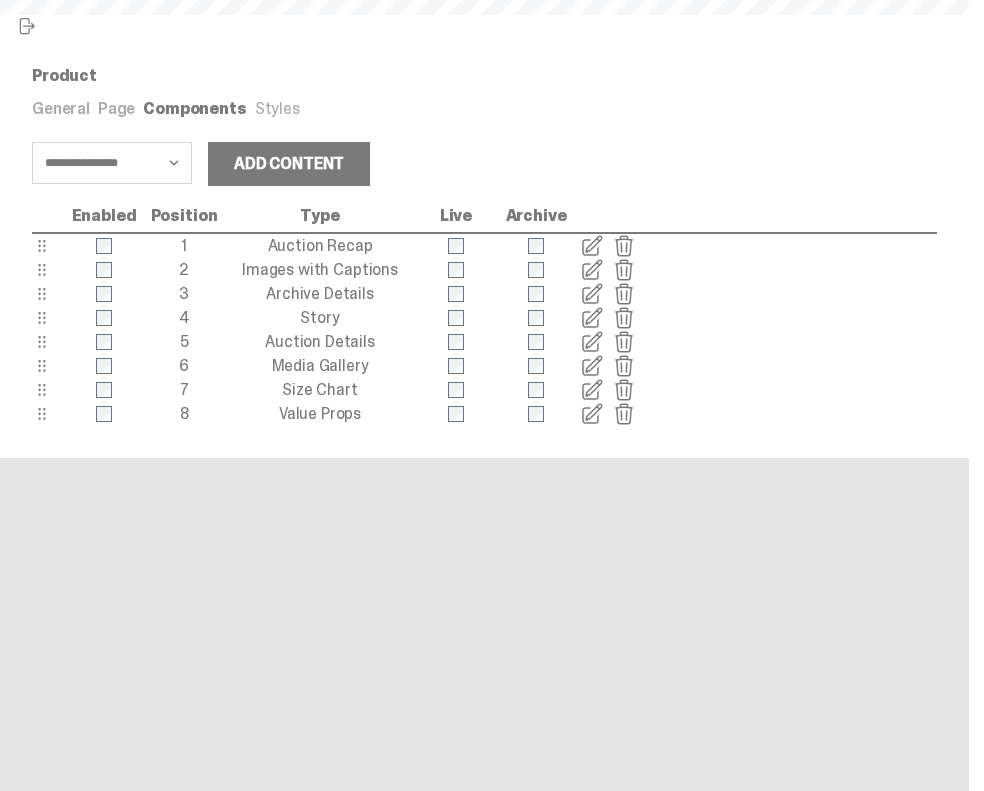 select on "**********" 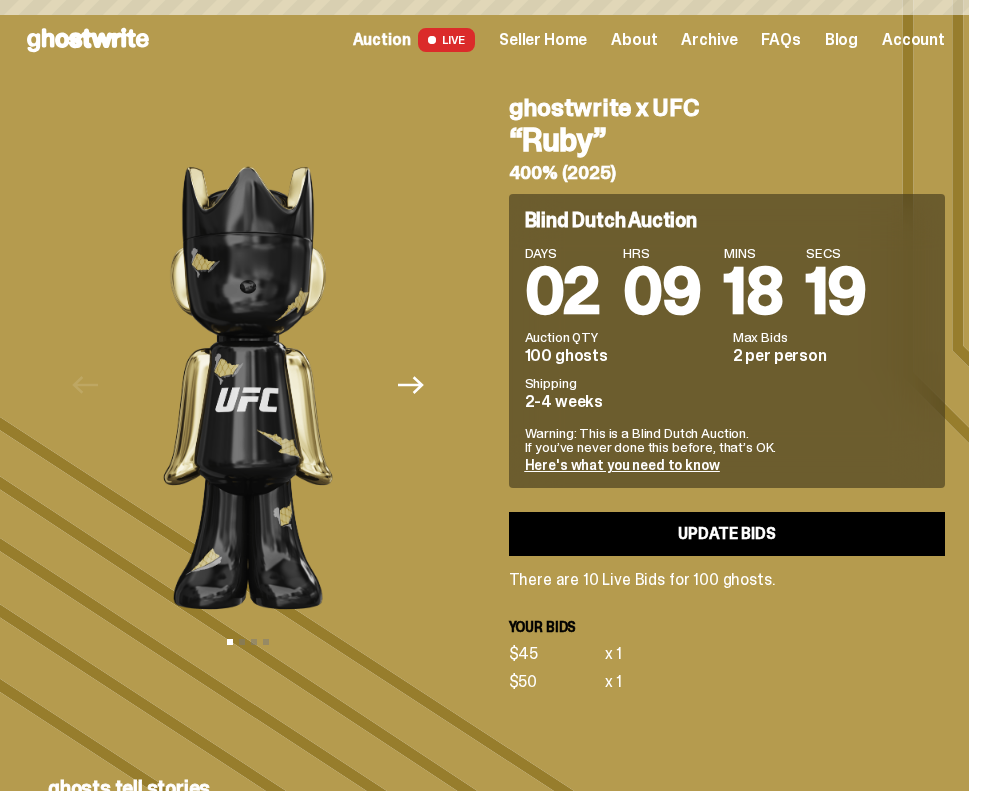 scroll, scrollTop: 0, scrollLeft: 0, axis: both 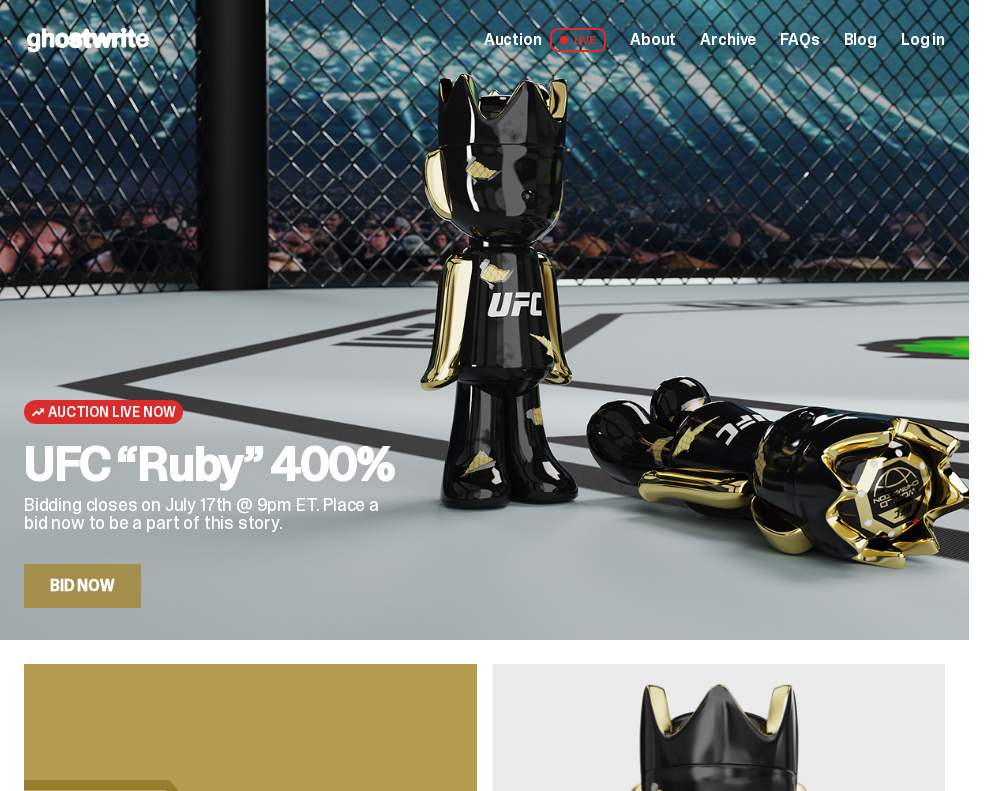 click on "Archive" at bounding box center [728, 40] 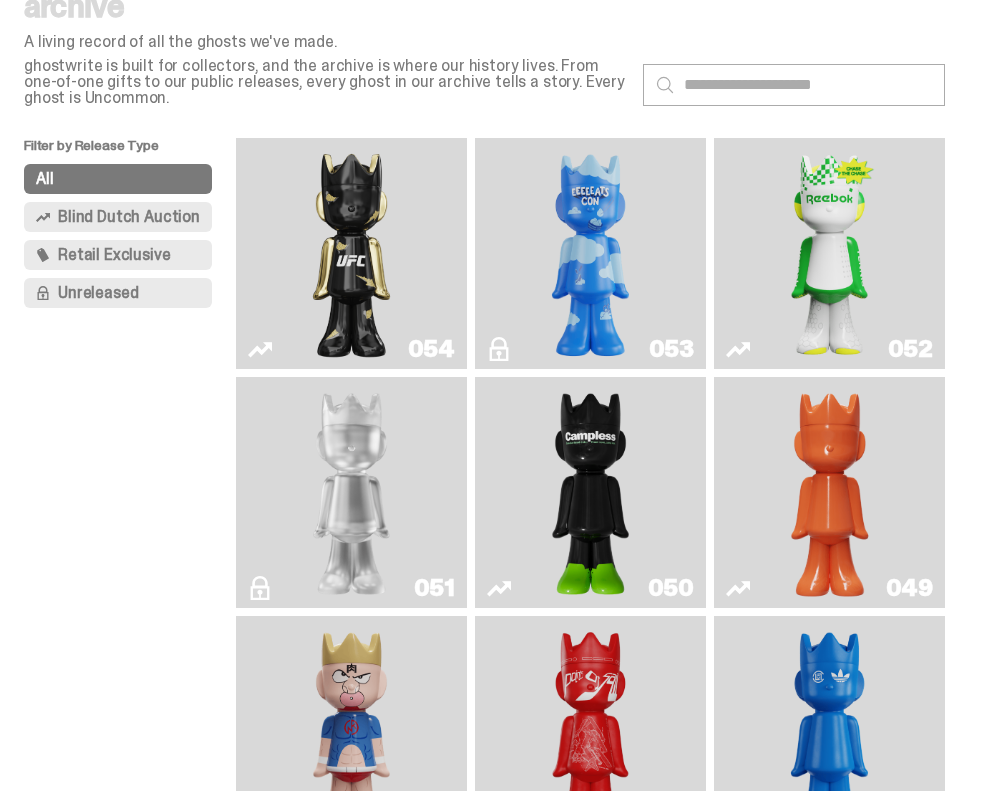 scroll, scrollTop: 127, scrollLeft: 0, axis: vertical 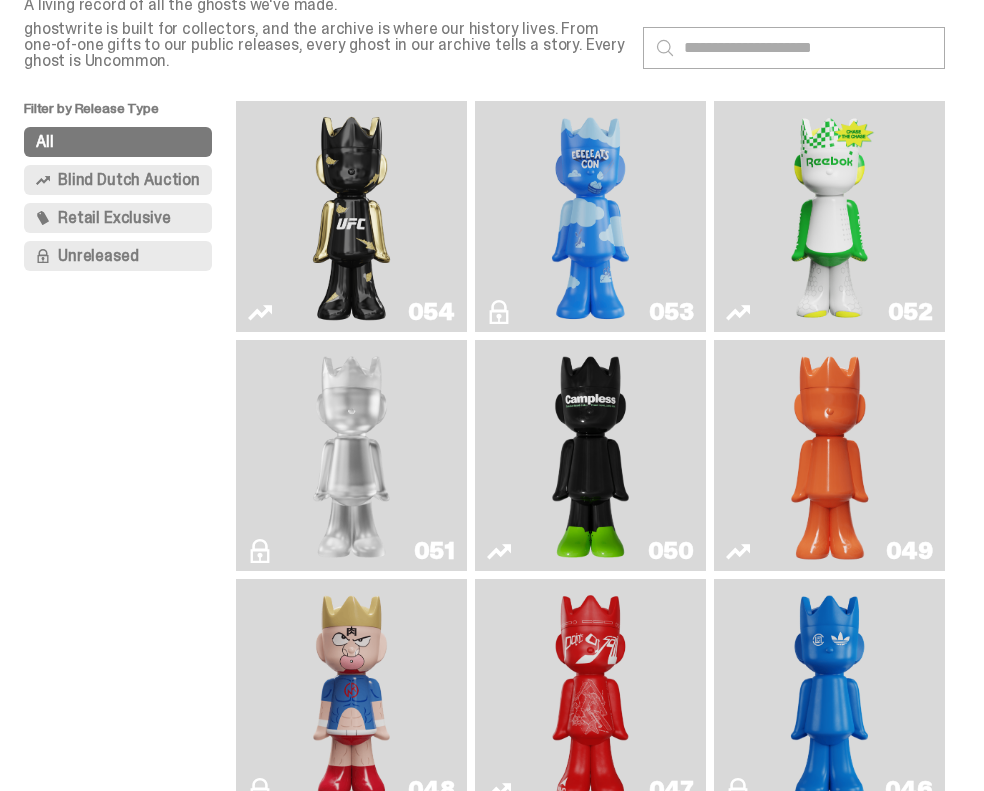 click at bounding box center (590, 455) 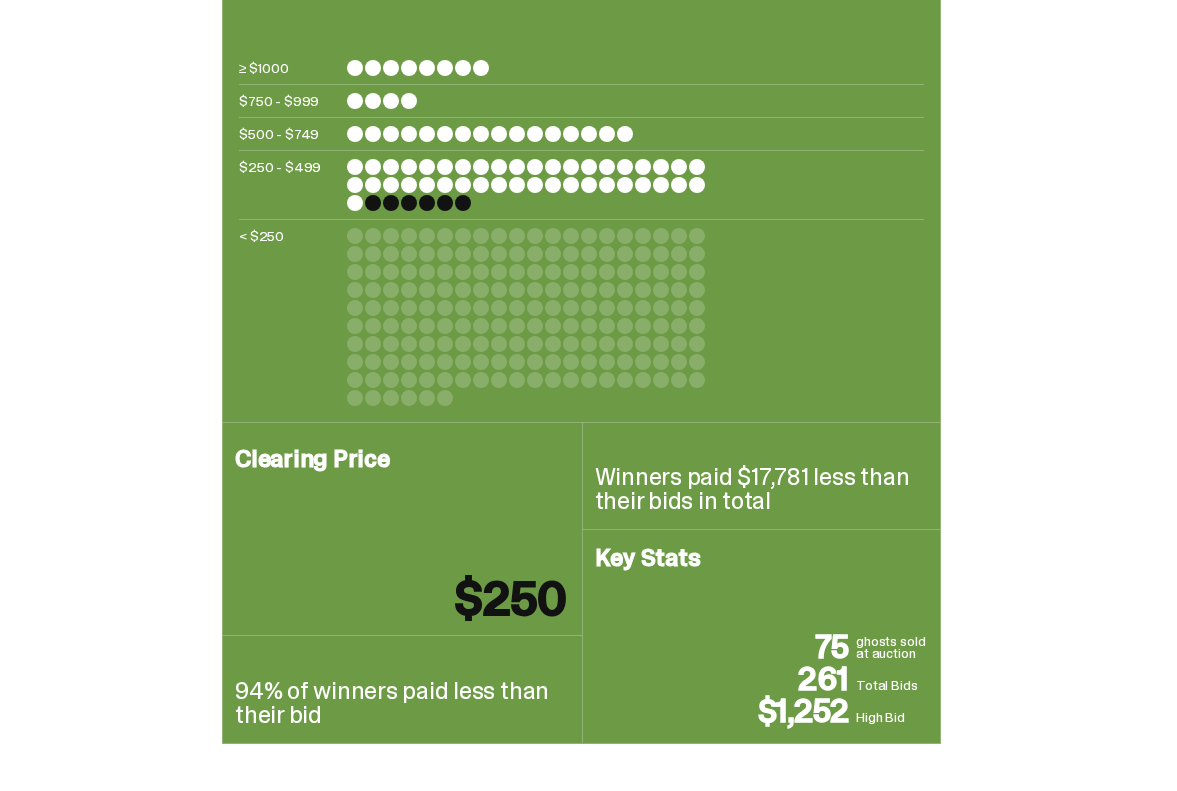 scroll, scrollTop: 947, scrollLeft: 0, axis: vertical 